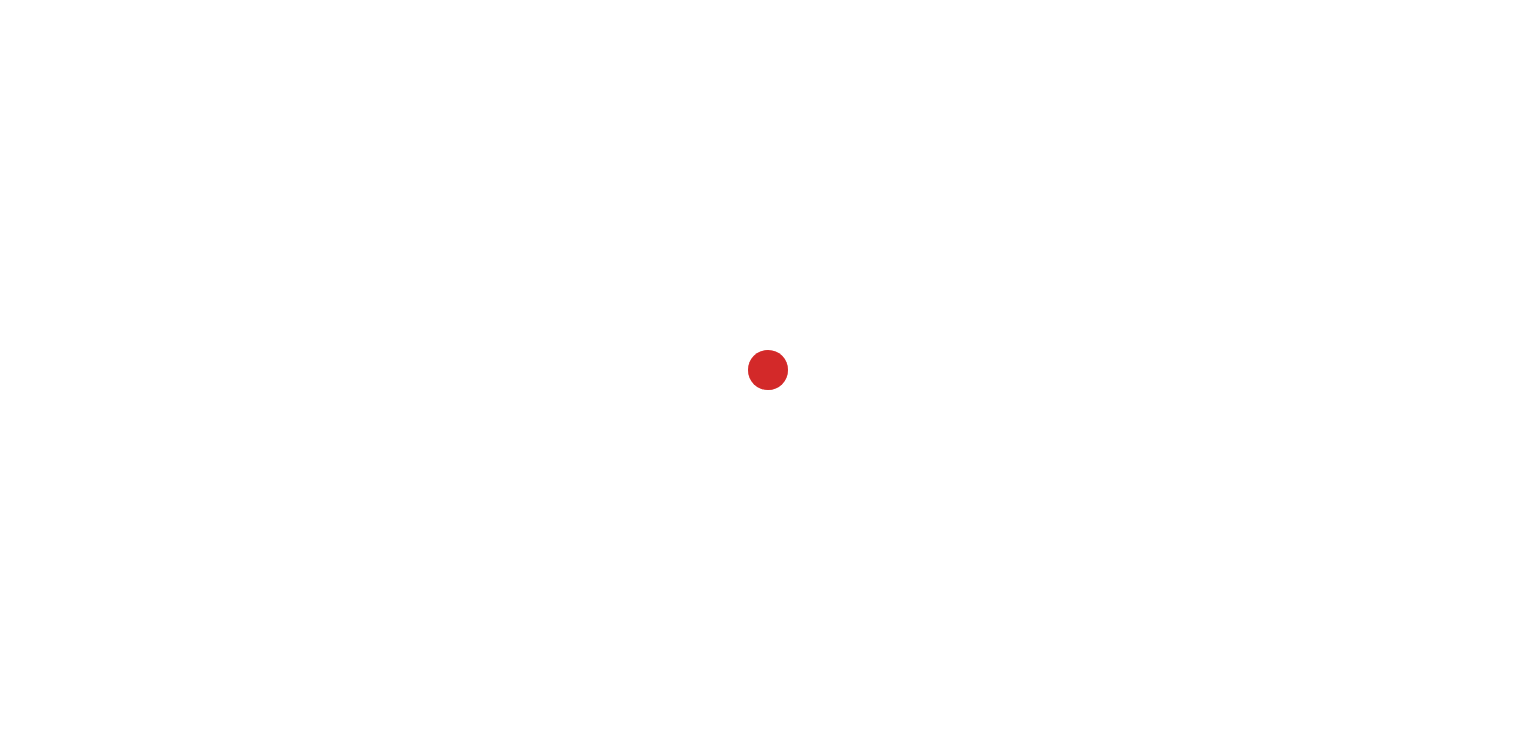 scroll, scrollTop: 0, scrollLeft: 0, axis: both 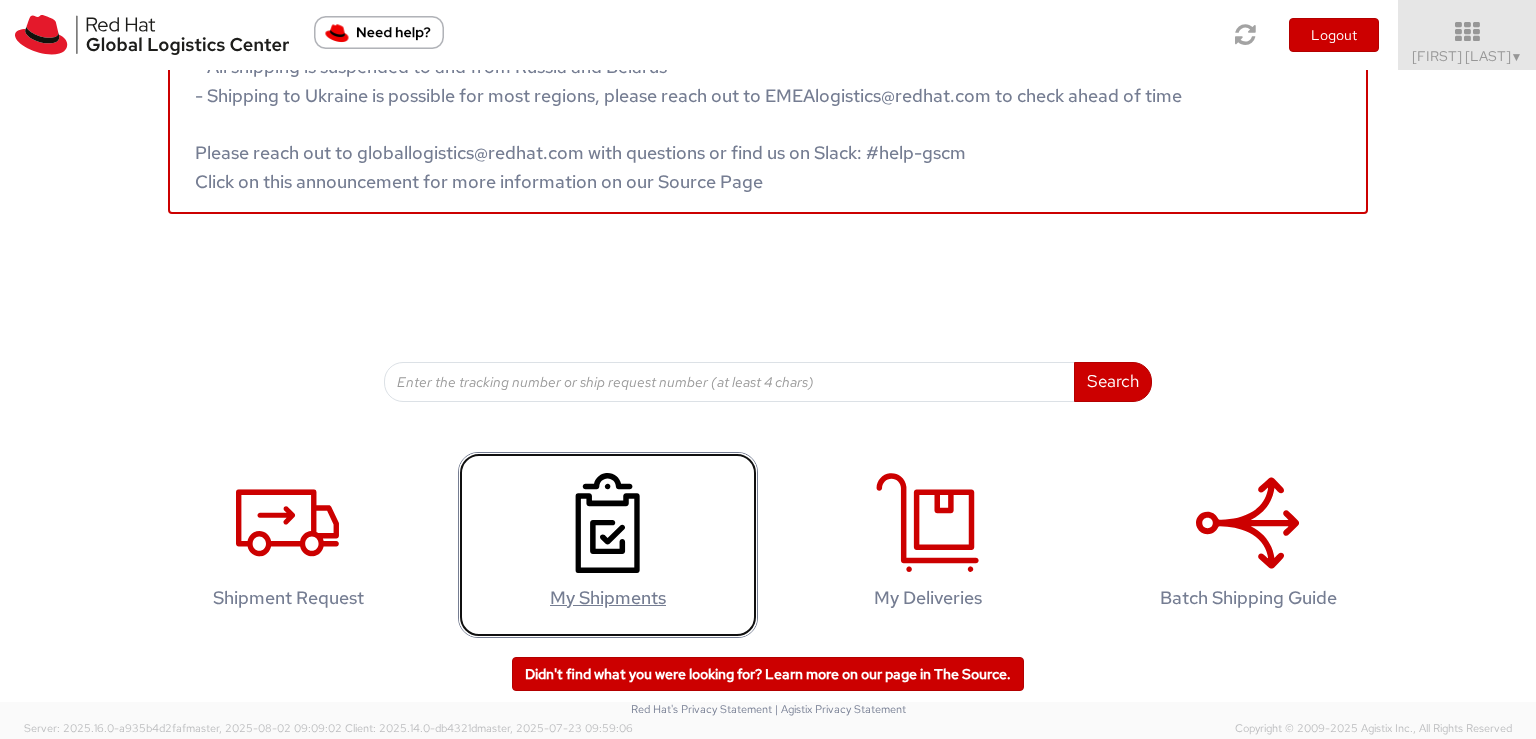click 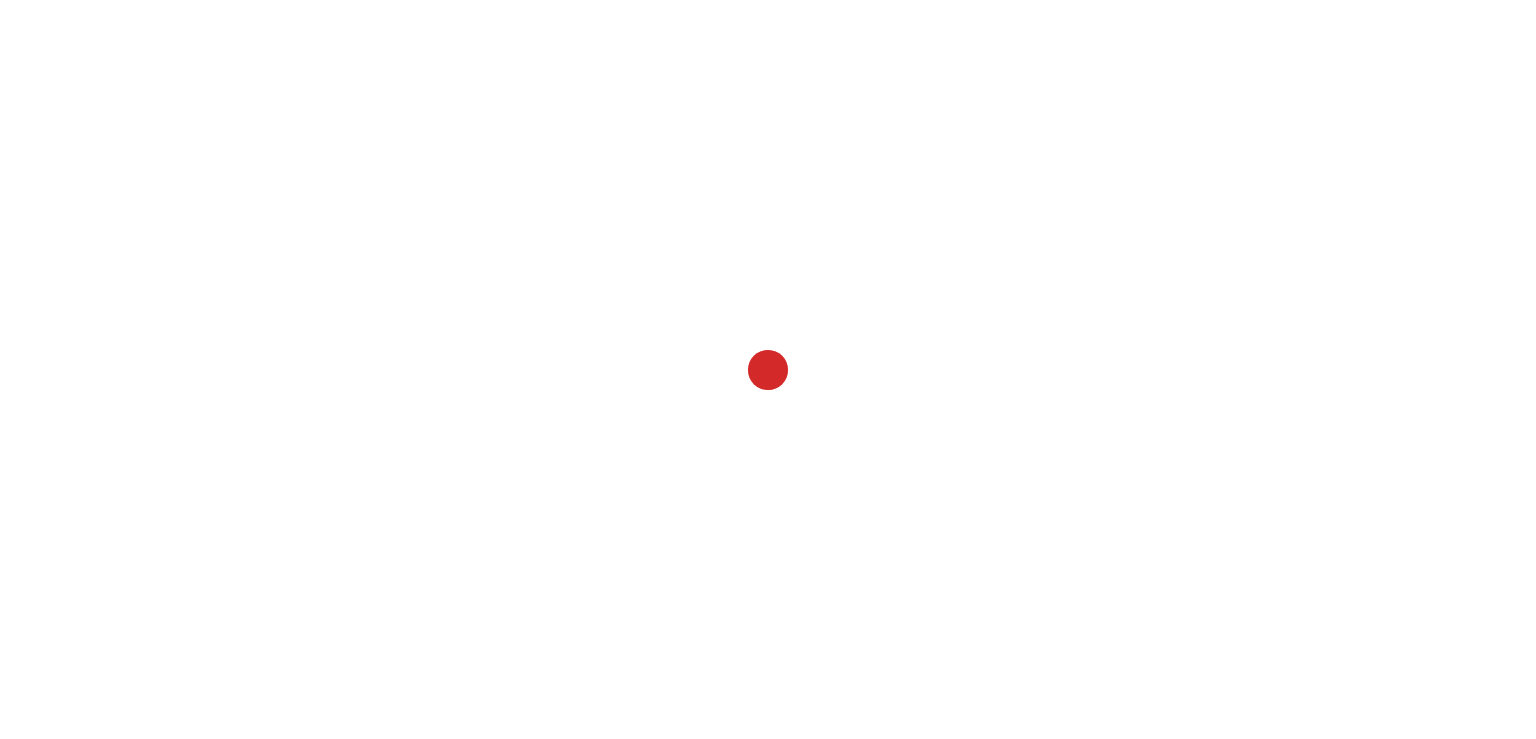 scroll, scrollTop: 0, scrollLeft: 0, axis: both 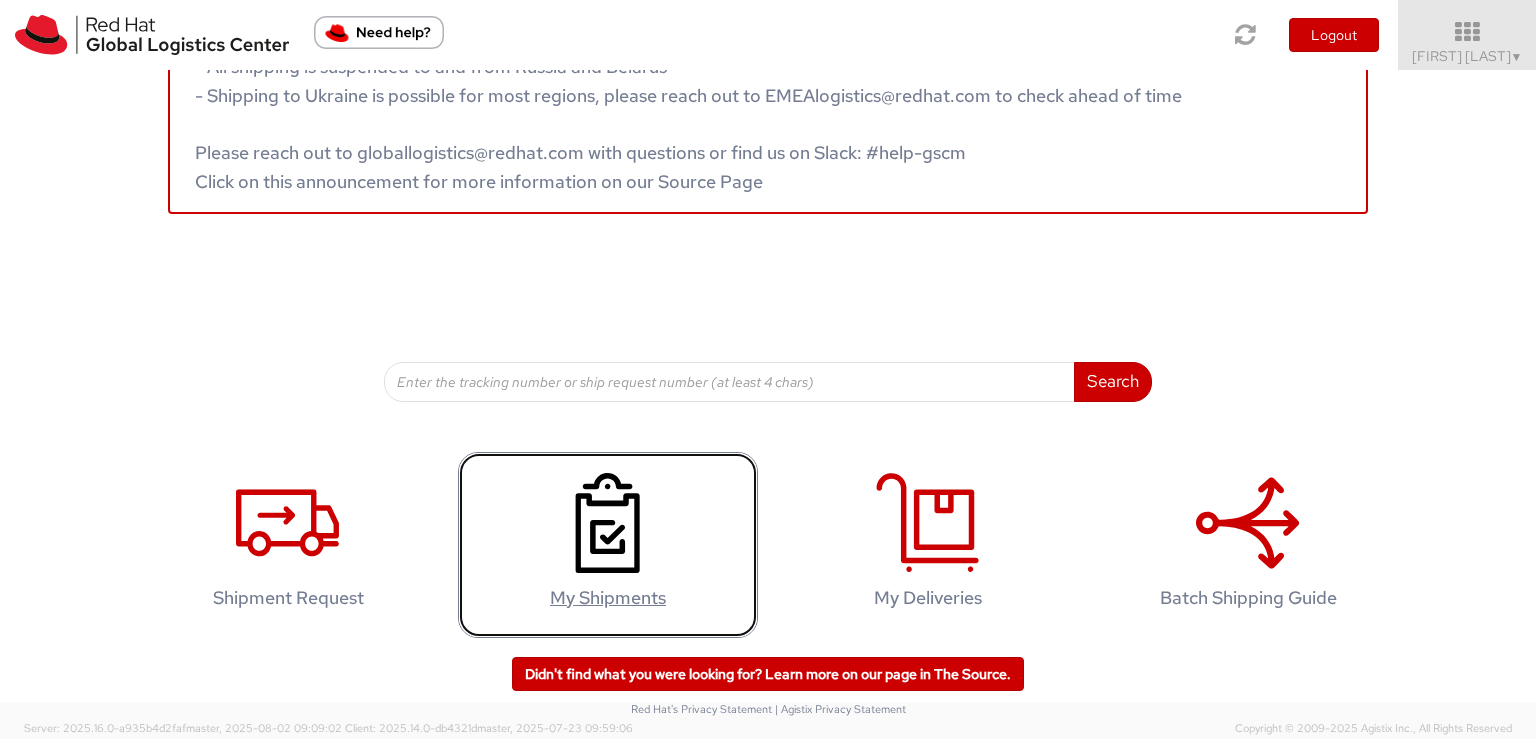 click 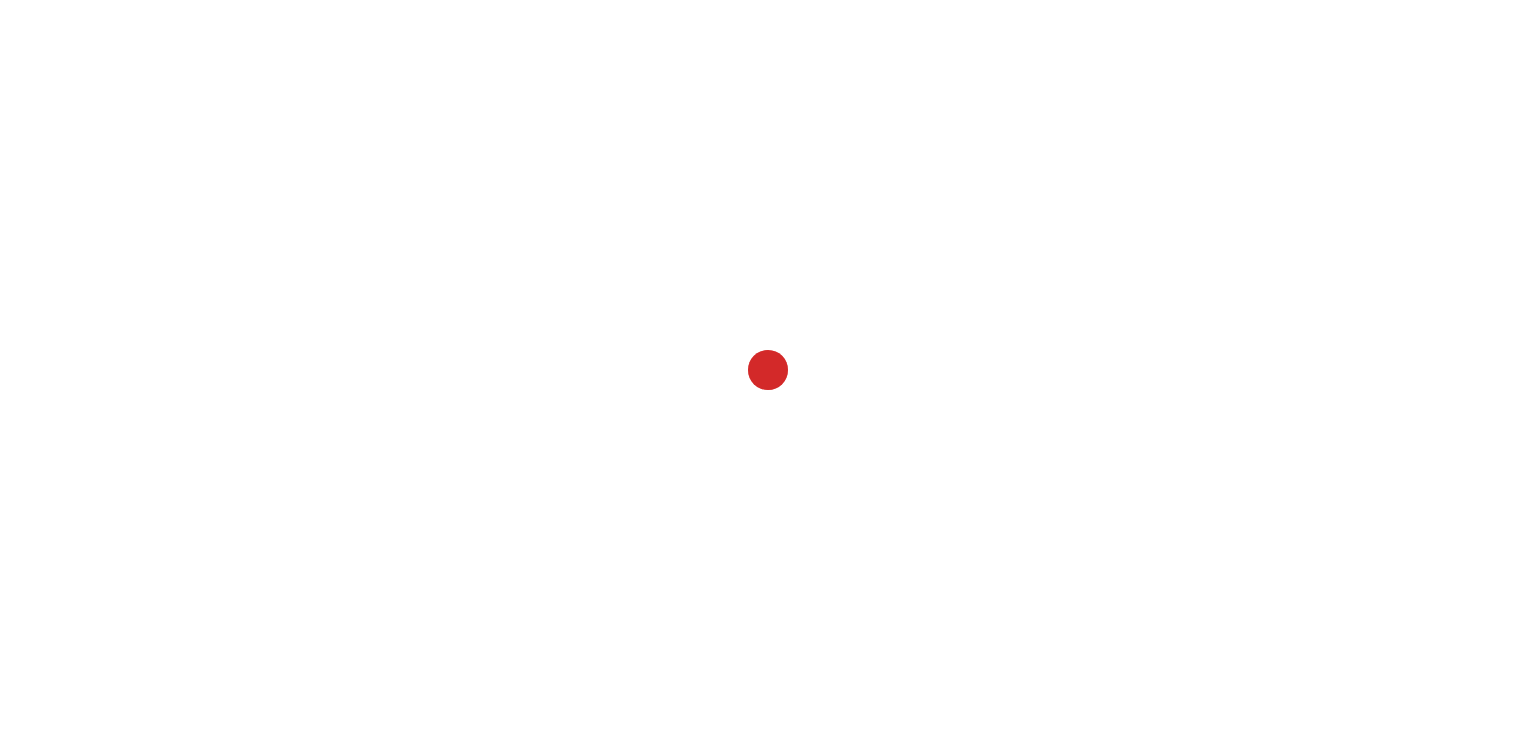 scroll, scrollTop: 0, scrollLeft: 0, axis: both 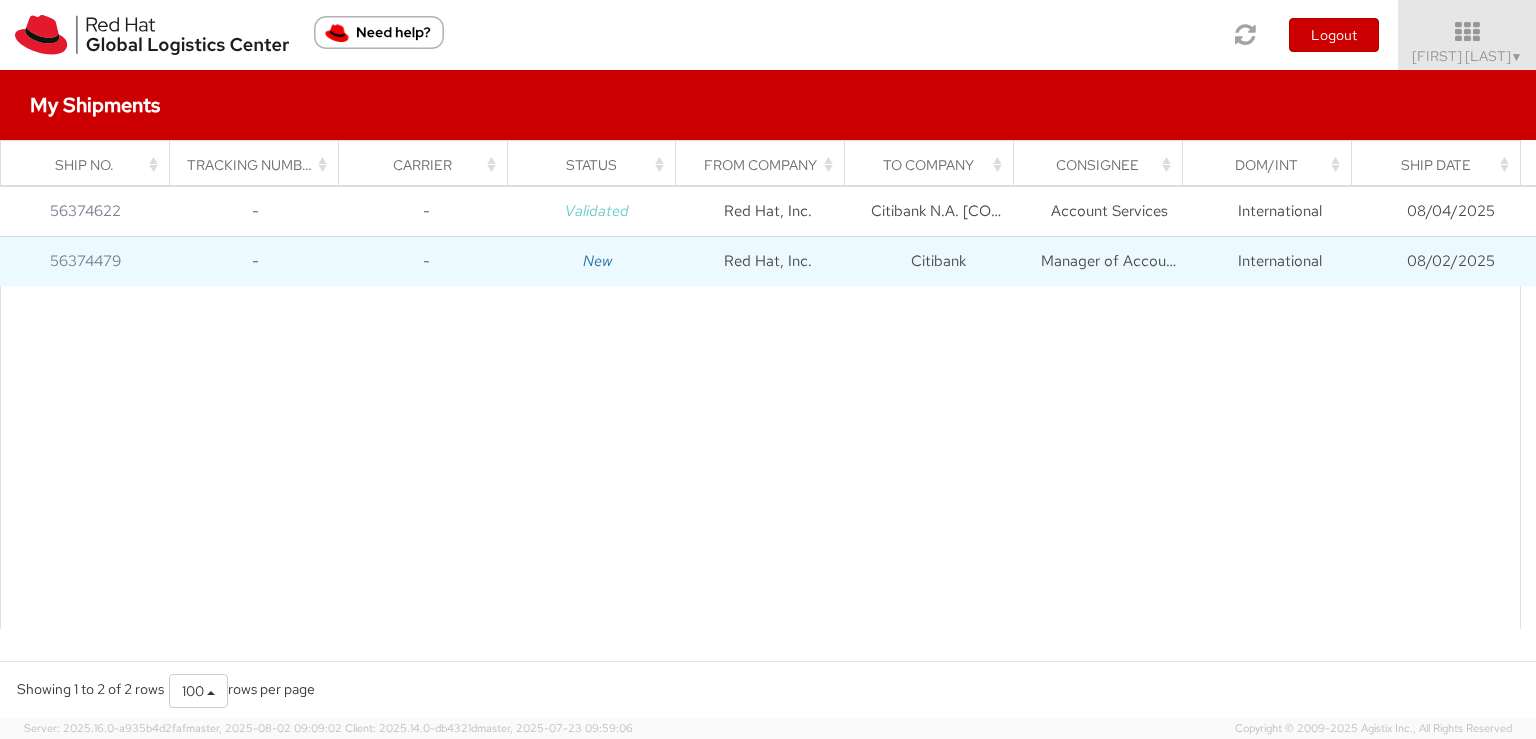 click on "Red Hat, Inc." at bounding box center [768, 261] 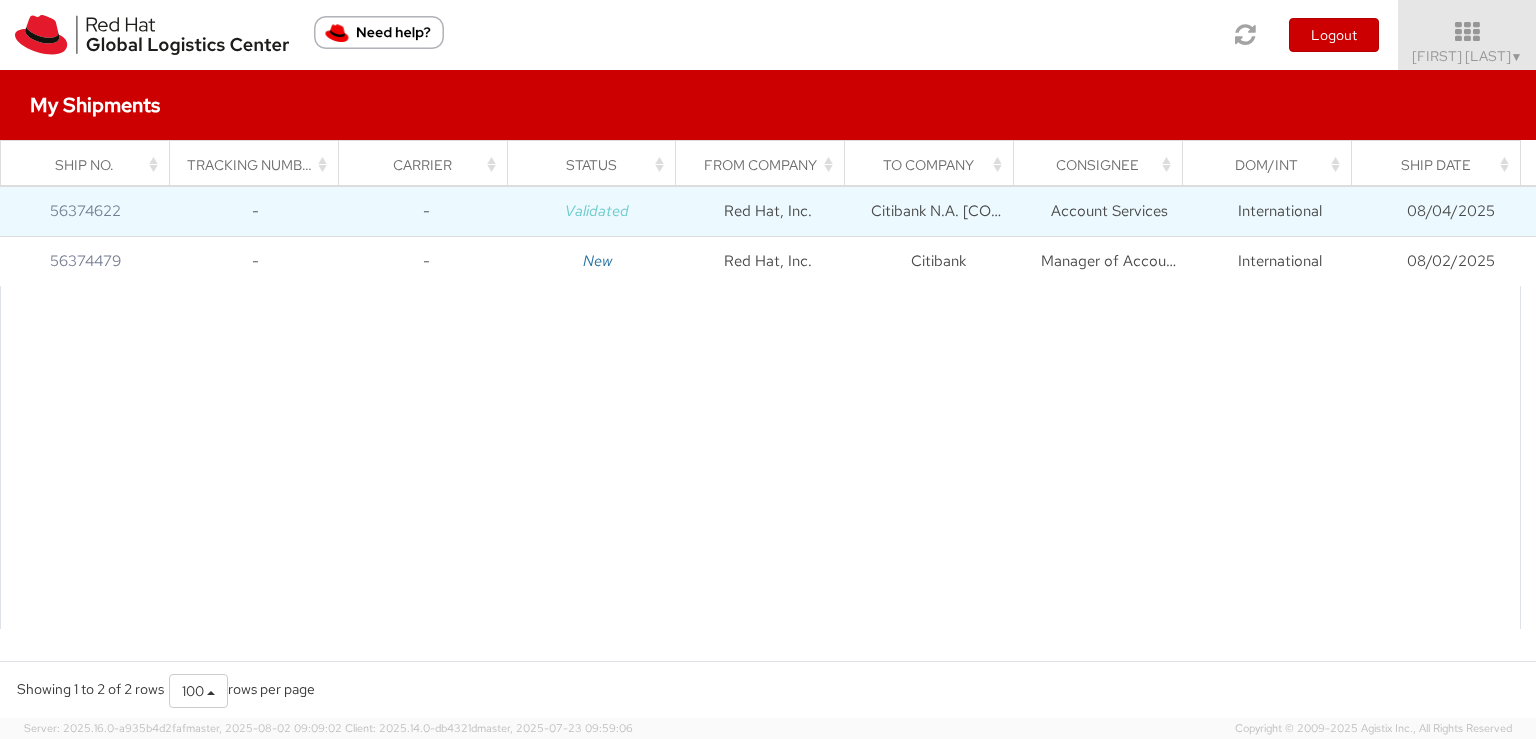 click on "Red Hat, Inc." at bounding box center (768, 211) 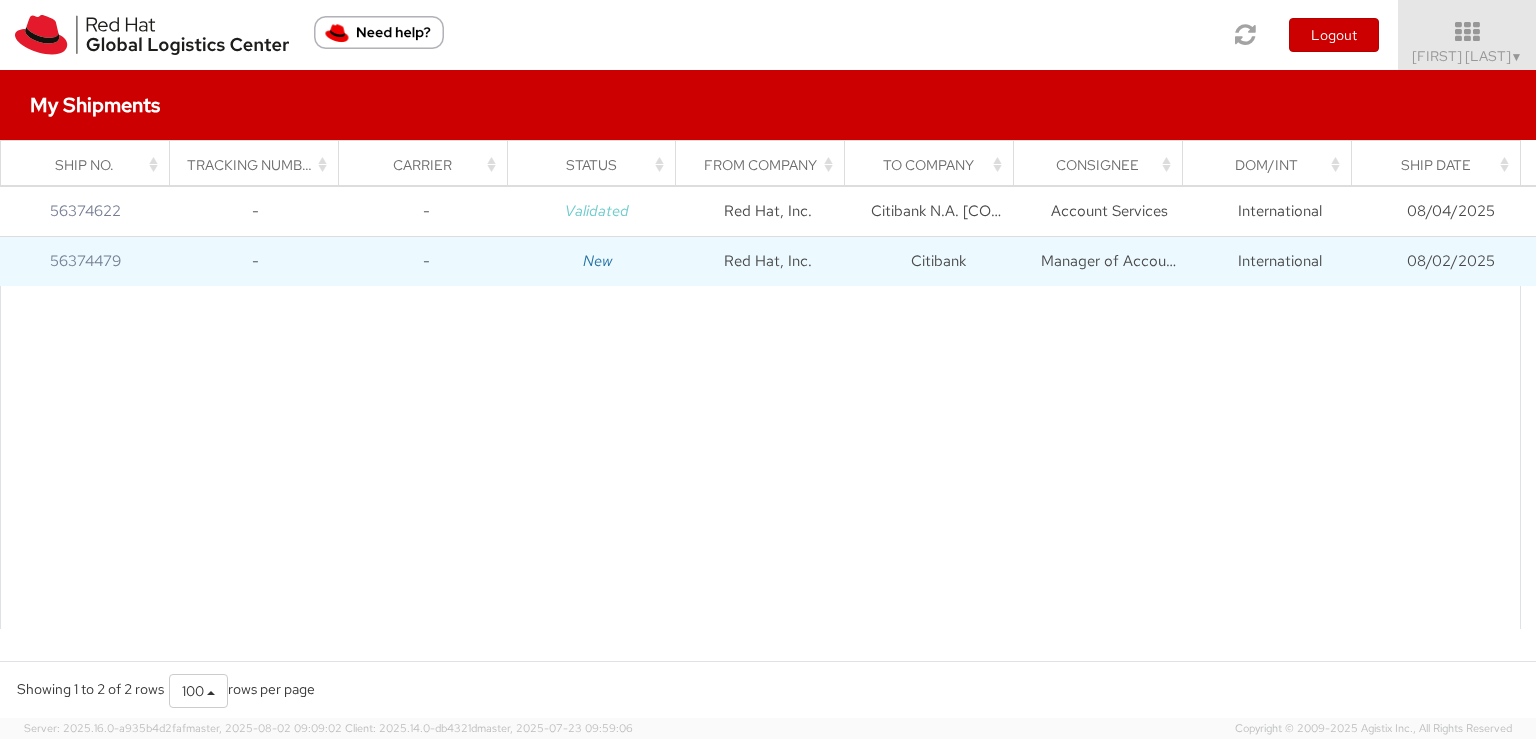 click on "Red Hat, Inc." at bounding box center (768, 261) 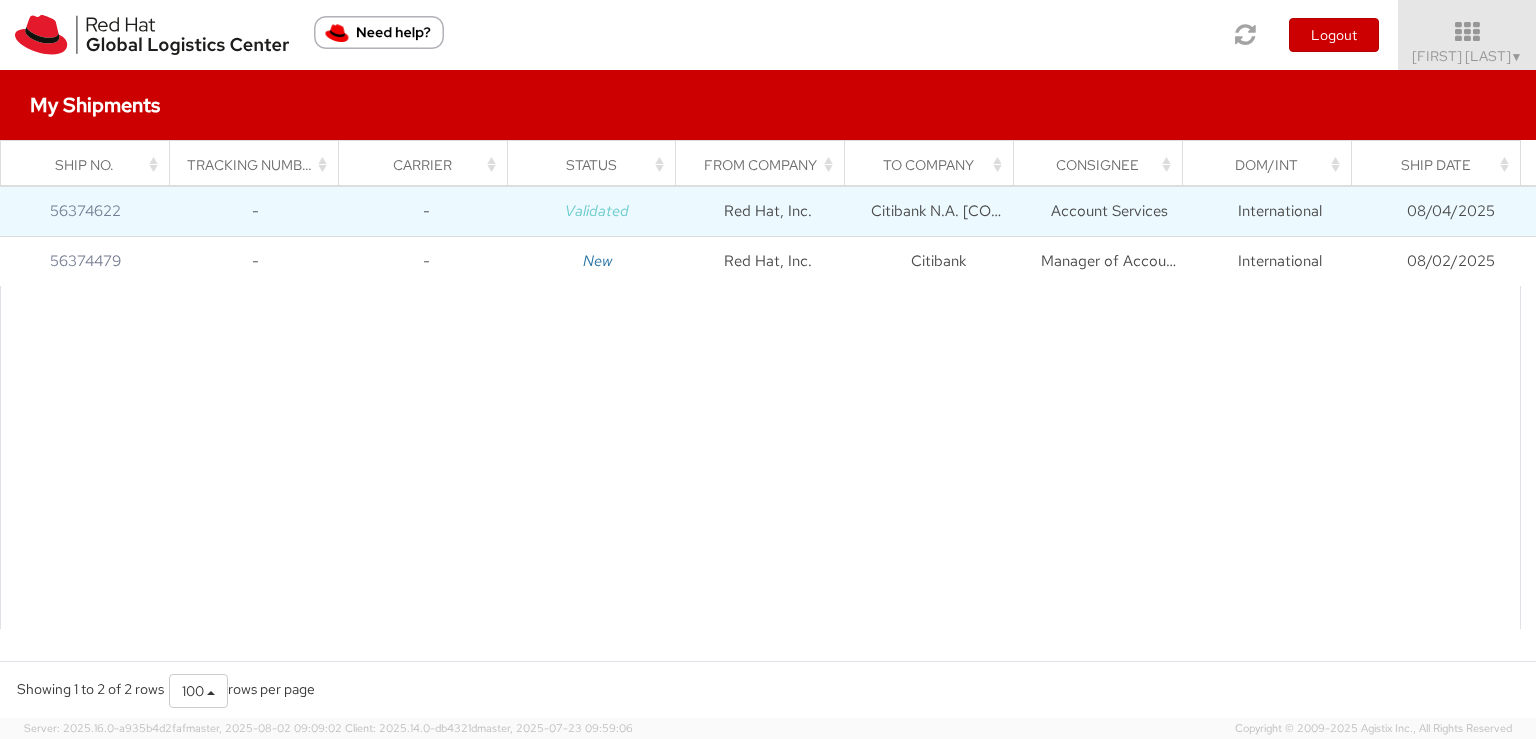 click on "Red Hat, Inc." at bounding box center (768, 211) 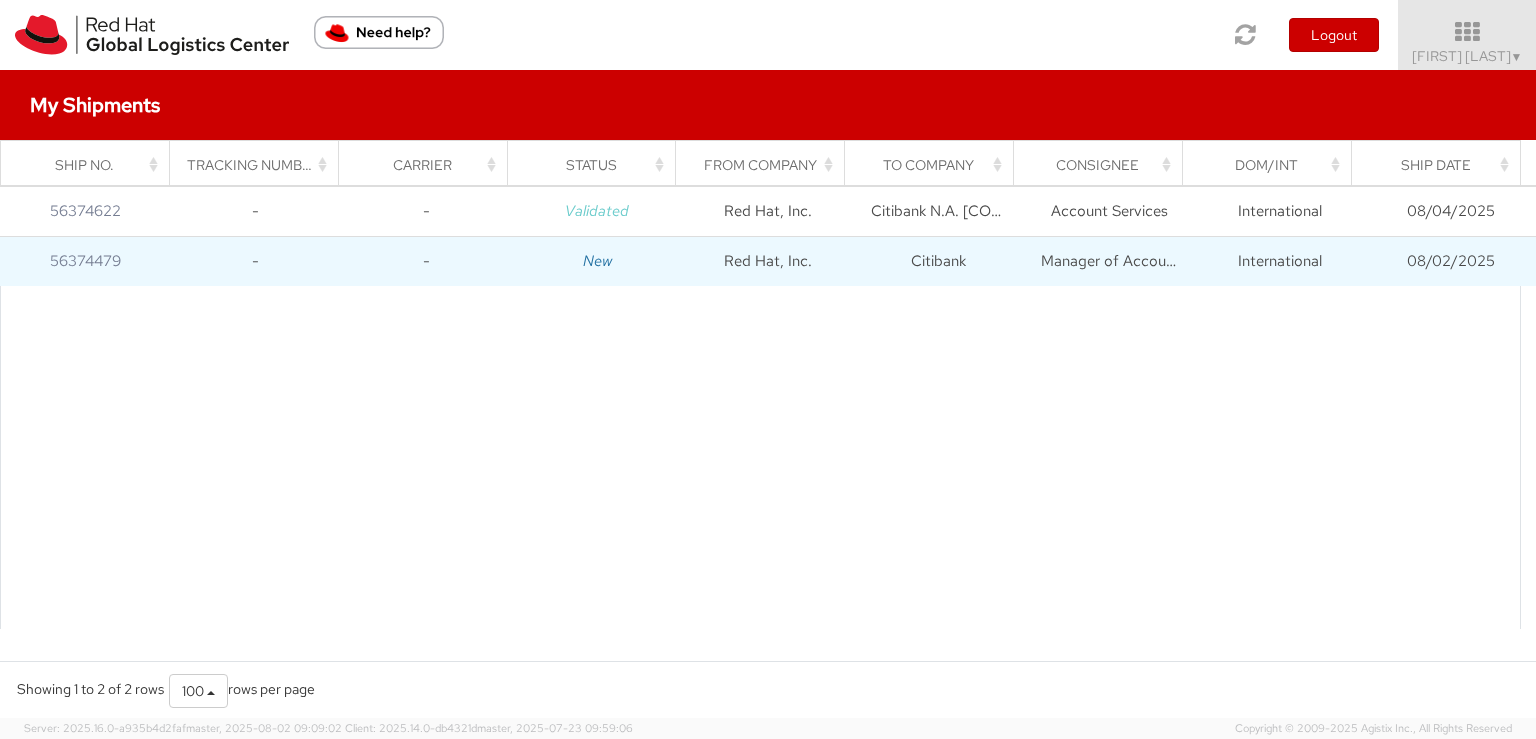 click on "New" at bounding box center (597, 261) 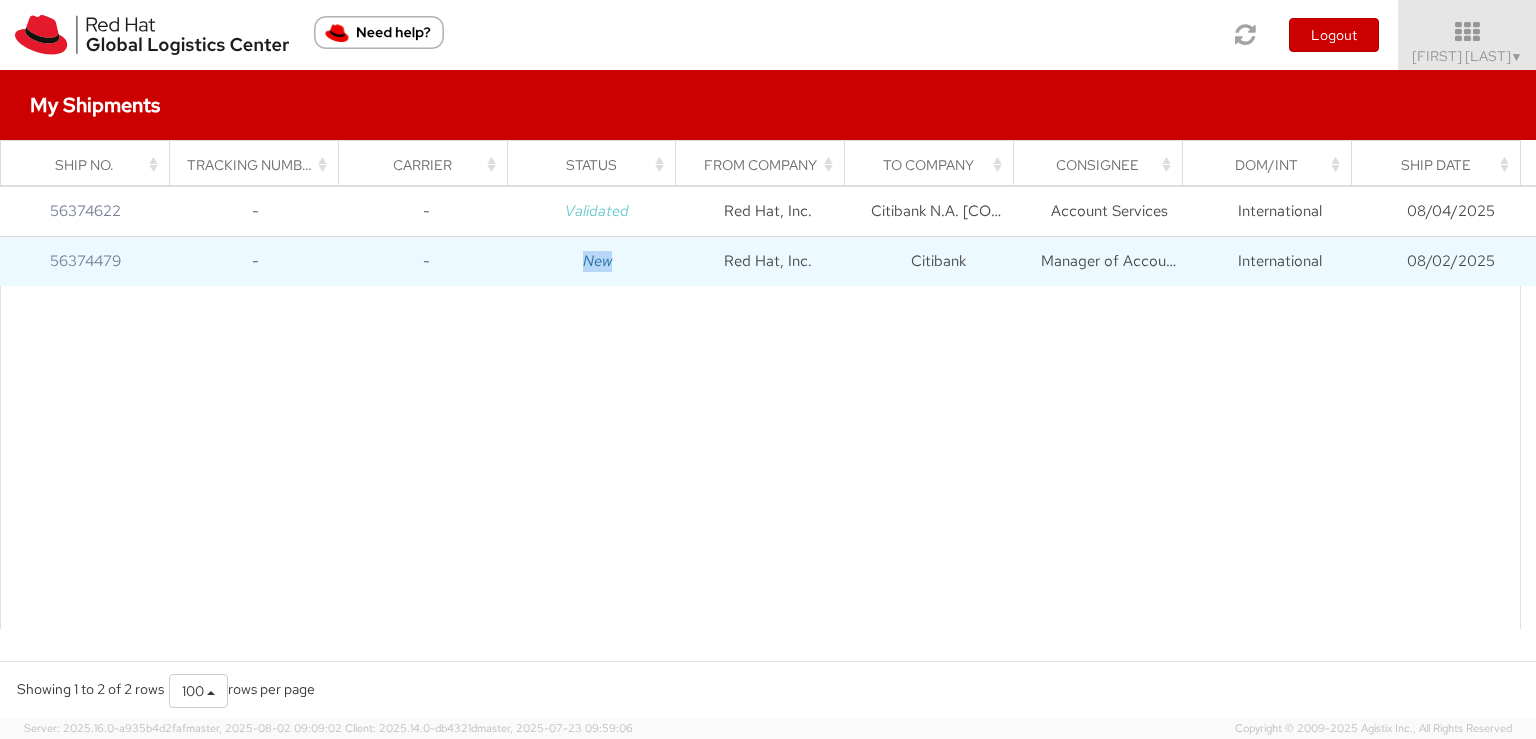 click on "New" at bounding box center [597, 261] 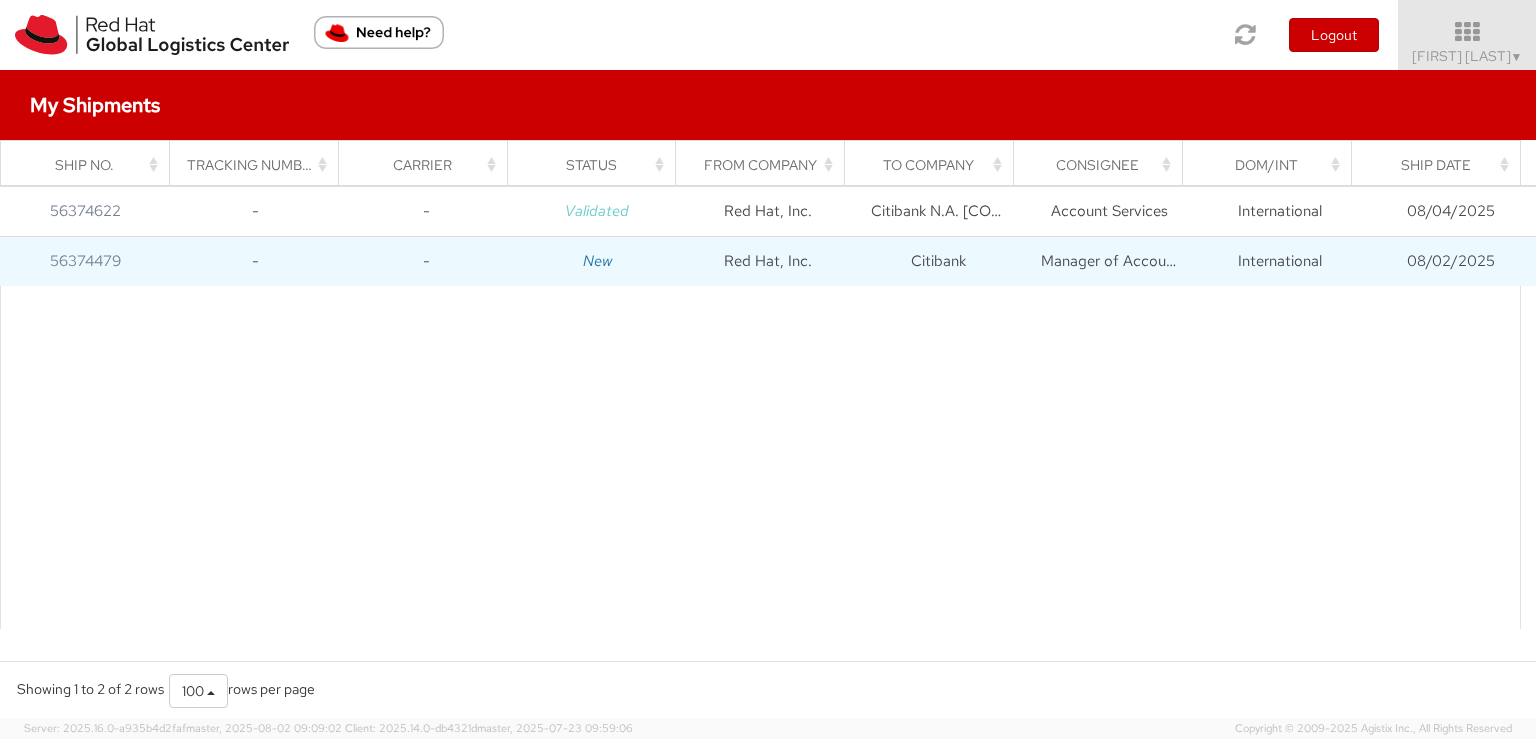 click on "Red Hat, Inc." at bounding box center [768, 261] 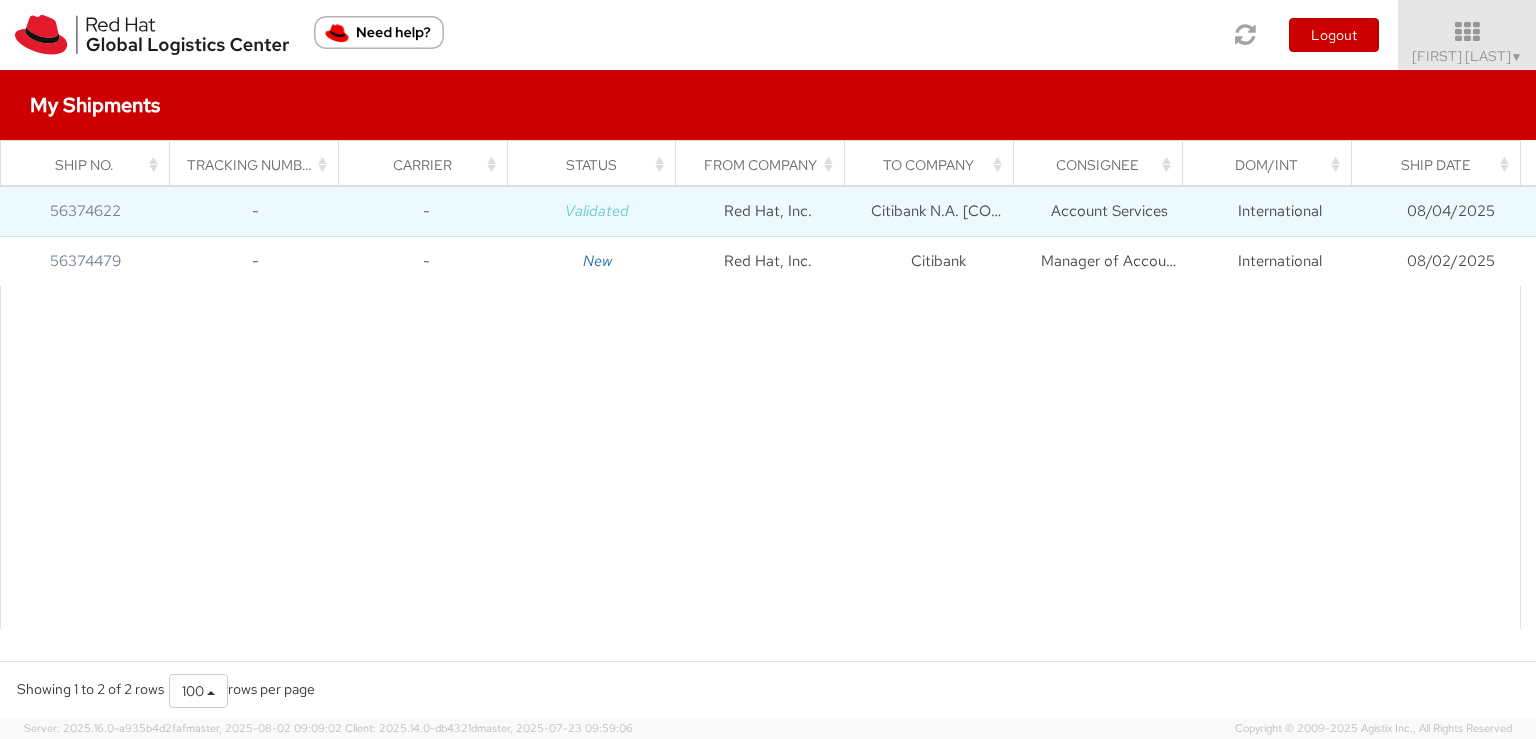 click on "Citibank N.A. South Africa" at bounding box center (938, 211) 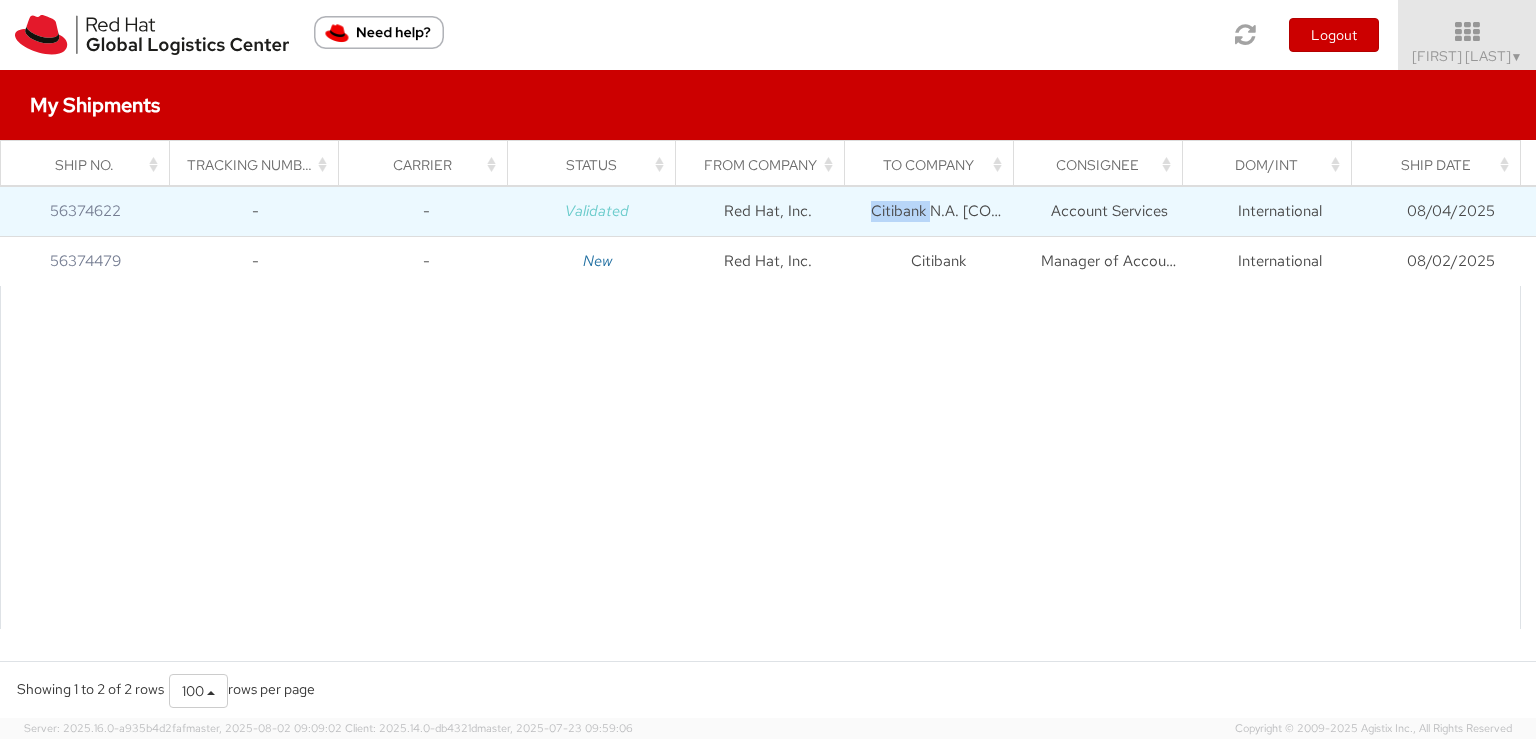 click on "Citibank N.A. South Africa" at bounding box center [938, 211] 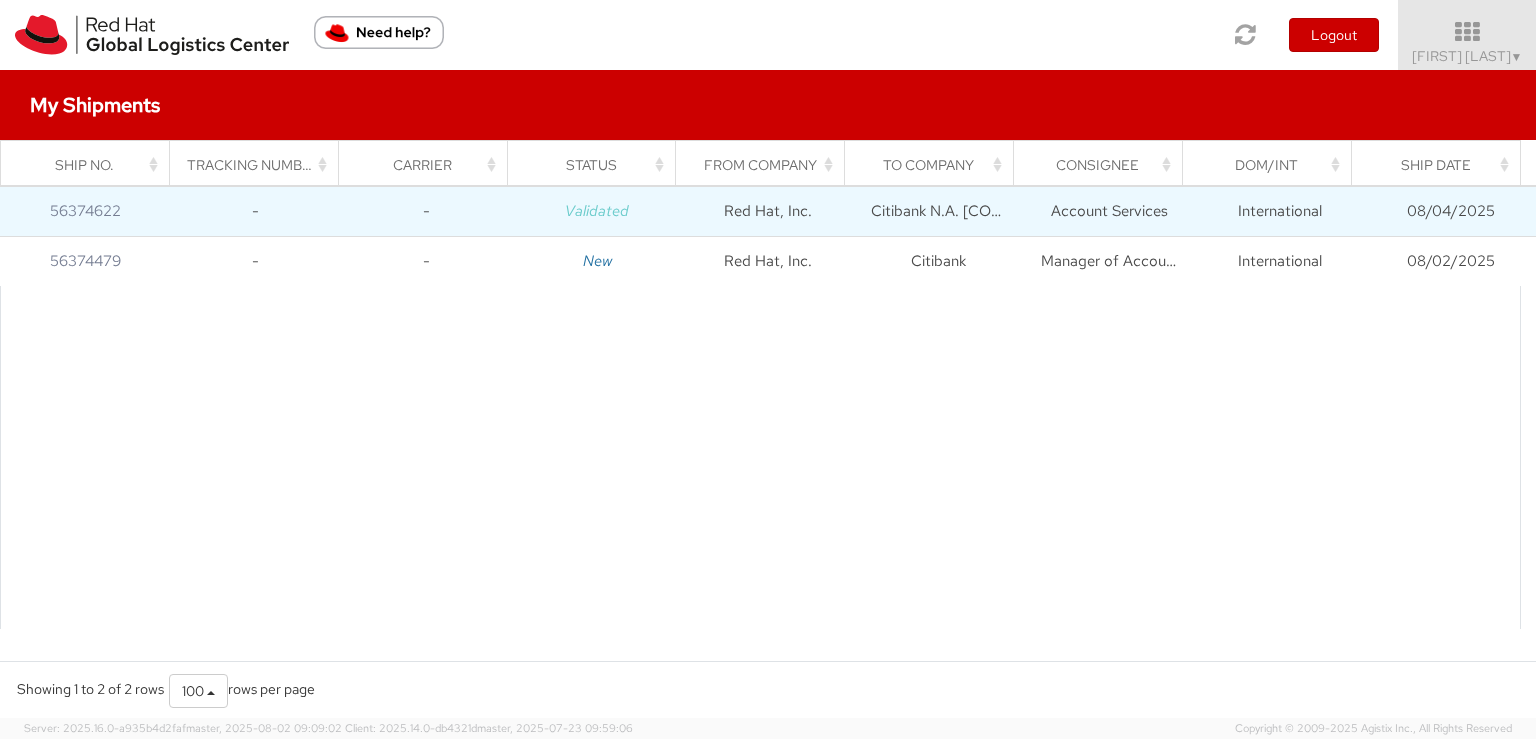 click on "Validated" at bounding box center (597, 211) 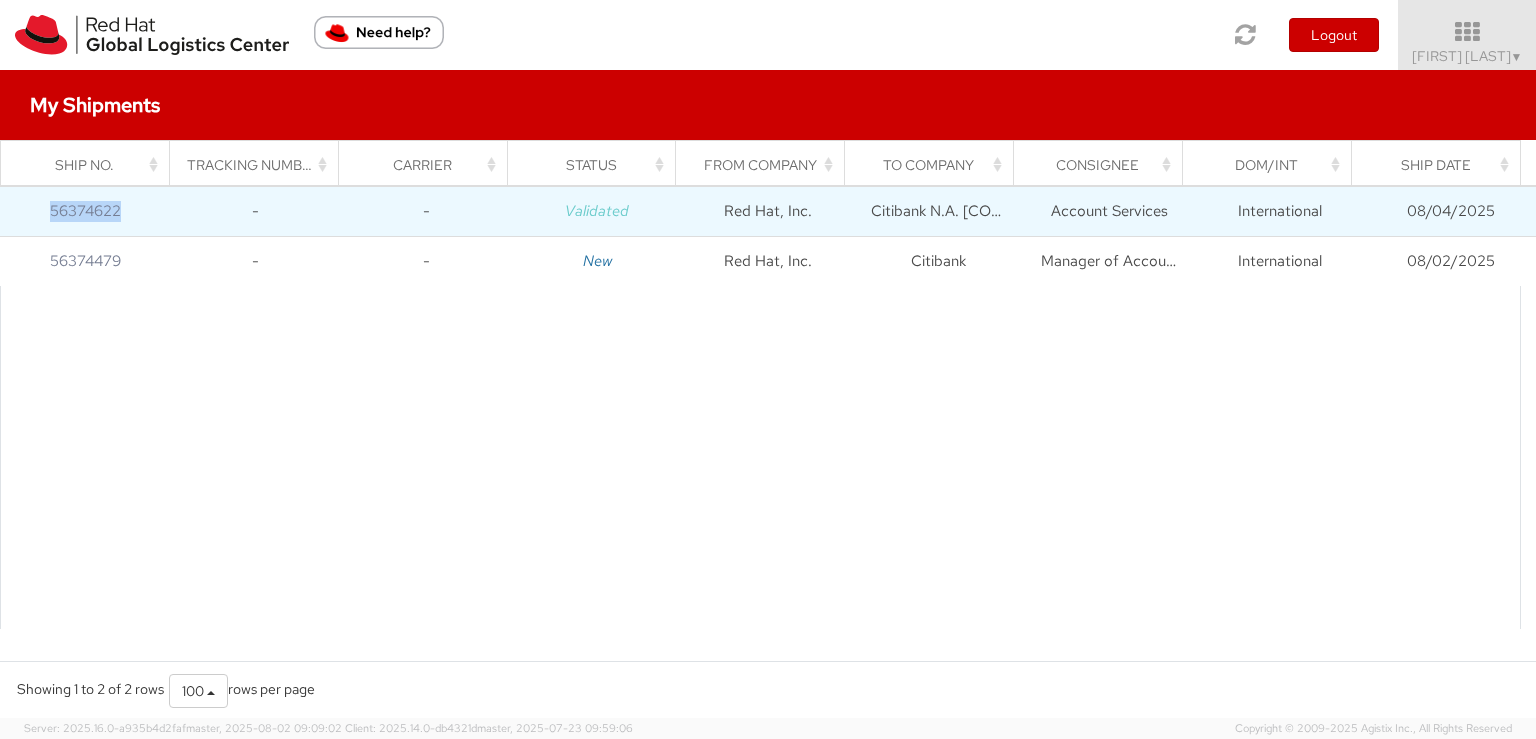 drag, startPoint x: 147, startPoint y: 209, endPoint x: 47, endPoint y: 201, distance: 100.31949 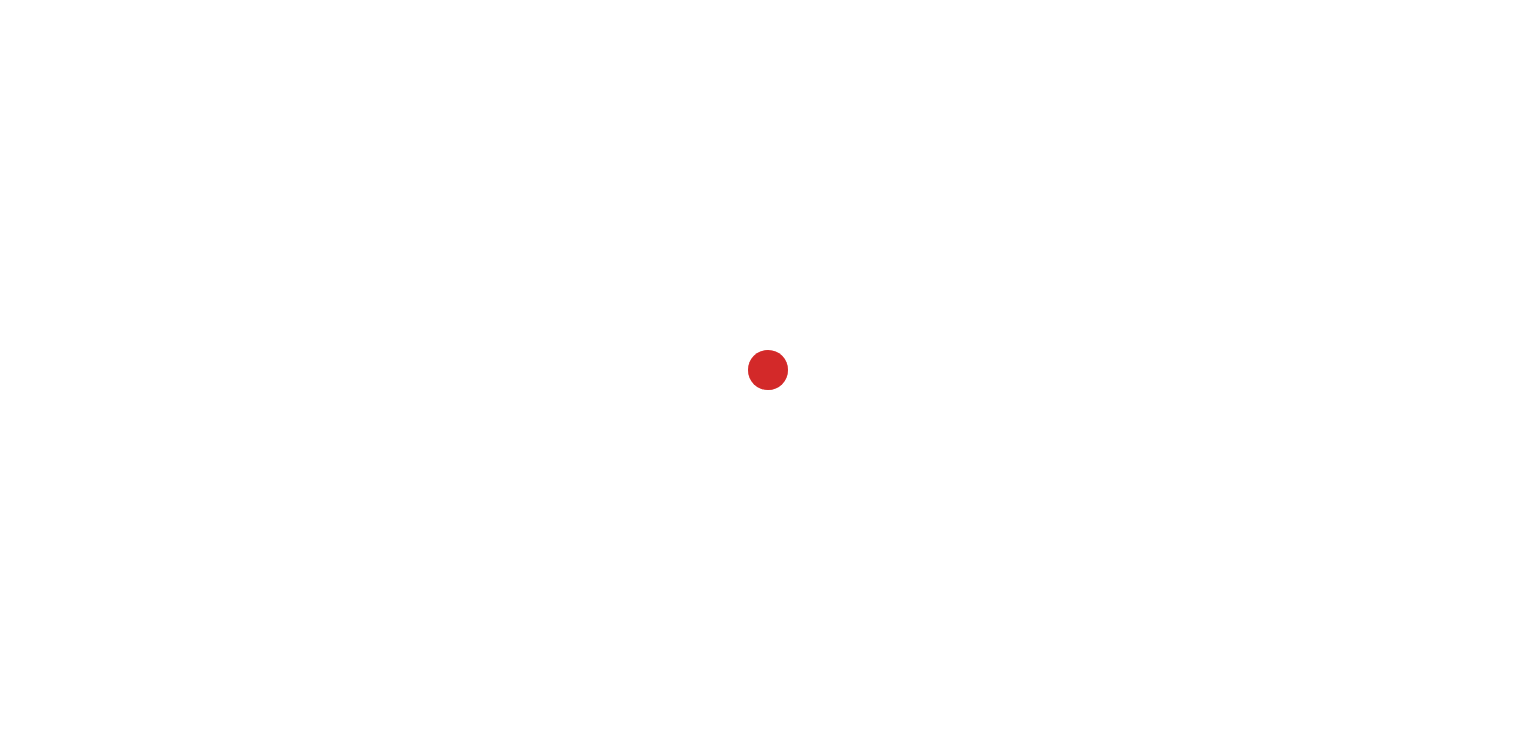 scroll, scrollTop: 0, scrollLeft: 0, axis: both 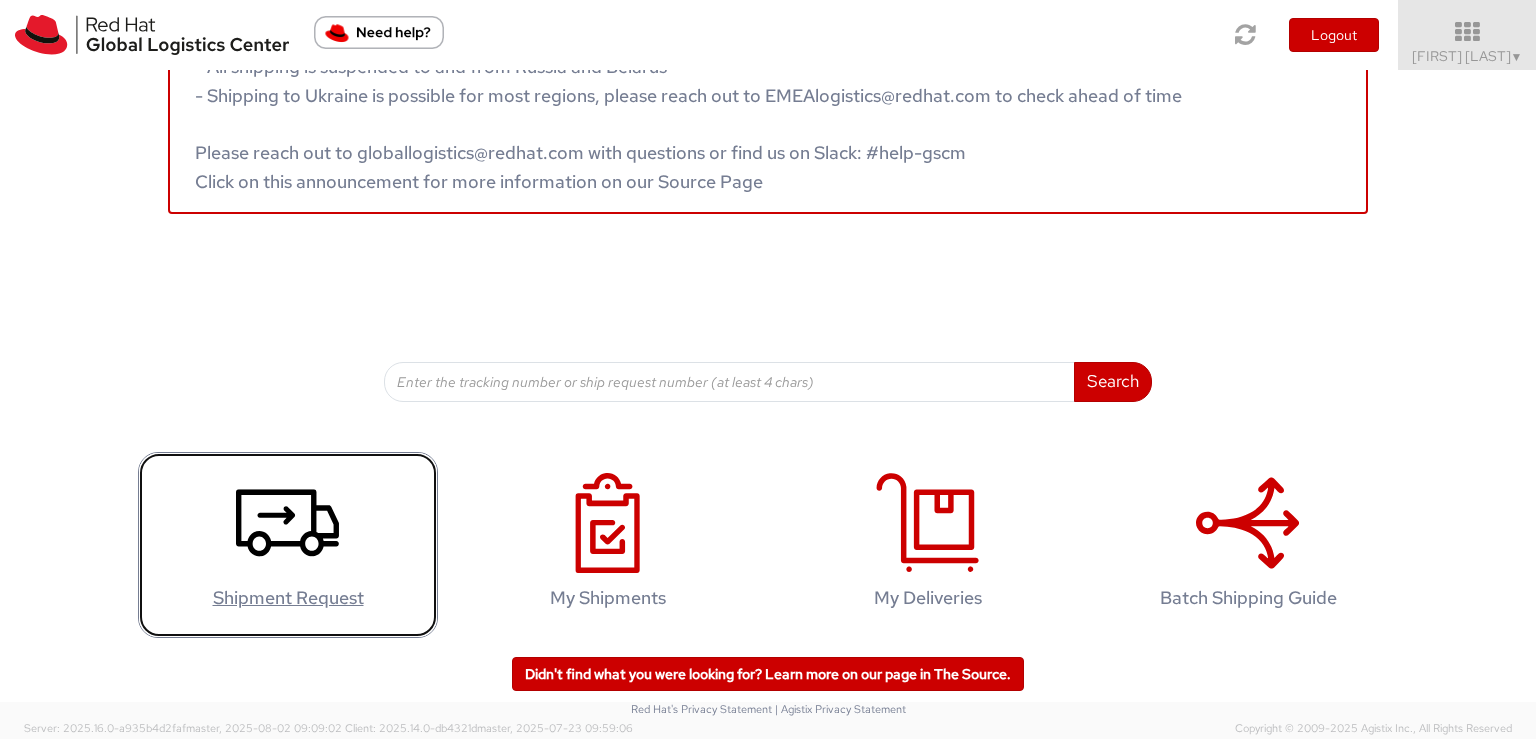 click 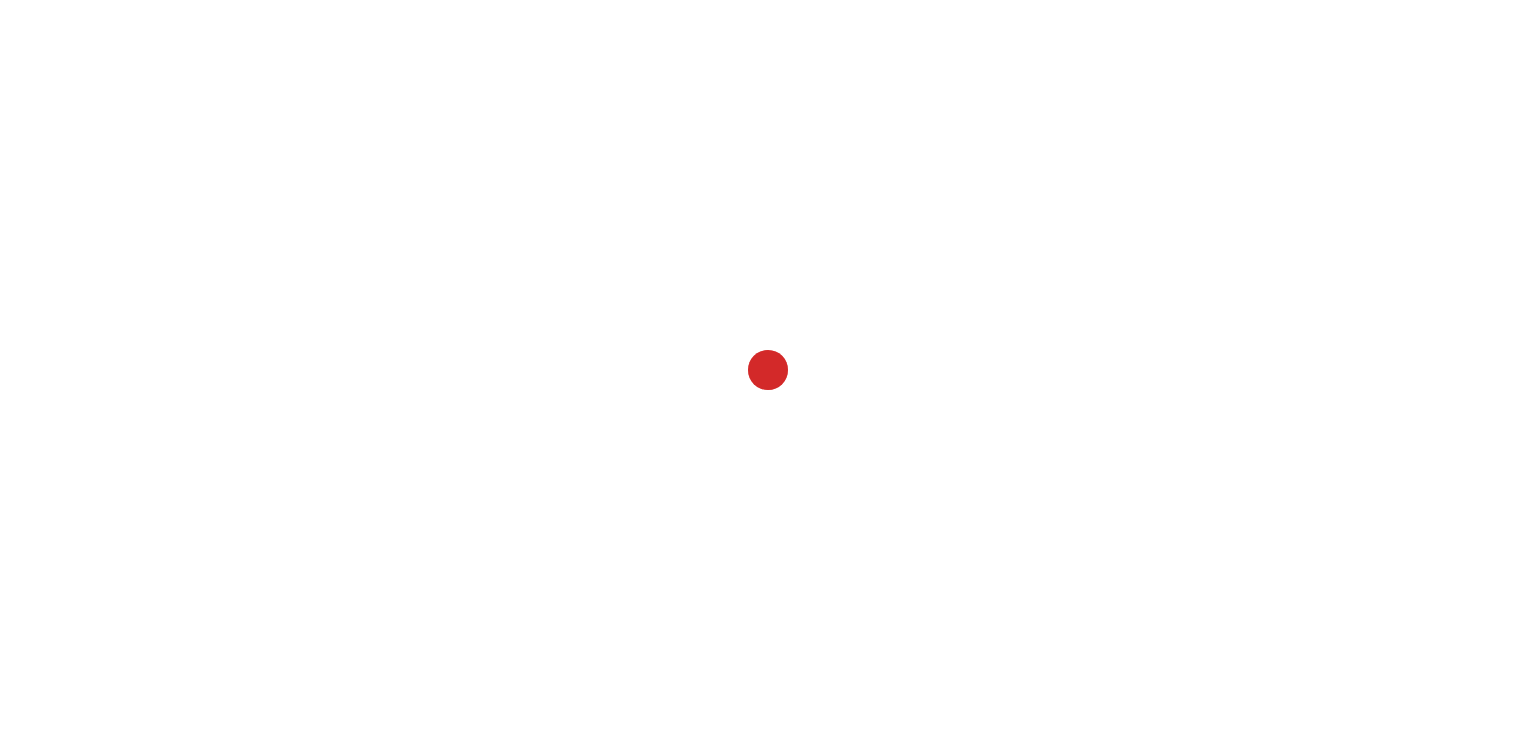 scroll, scrollTop: 0, scrollLeft: 0, axis: both 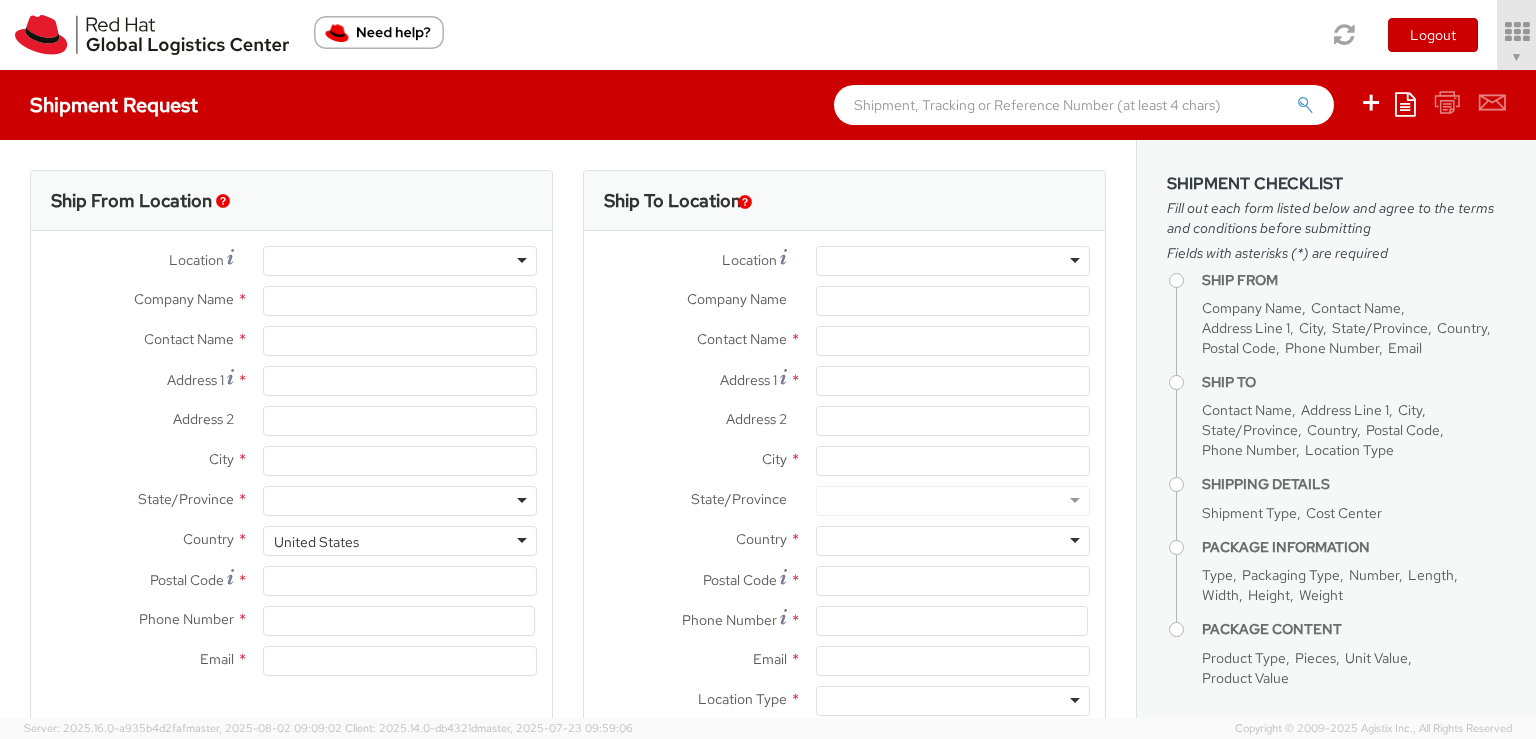 select on "764" 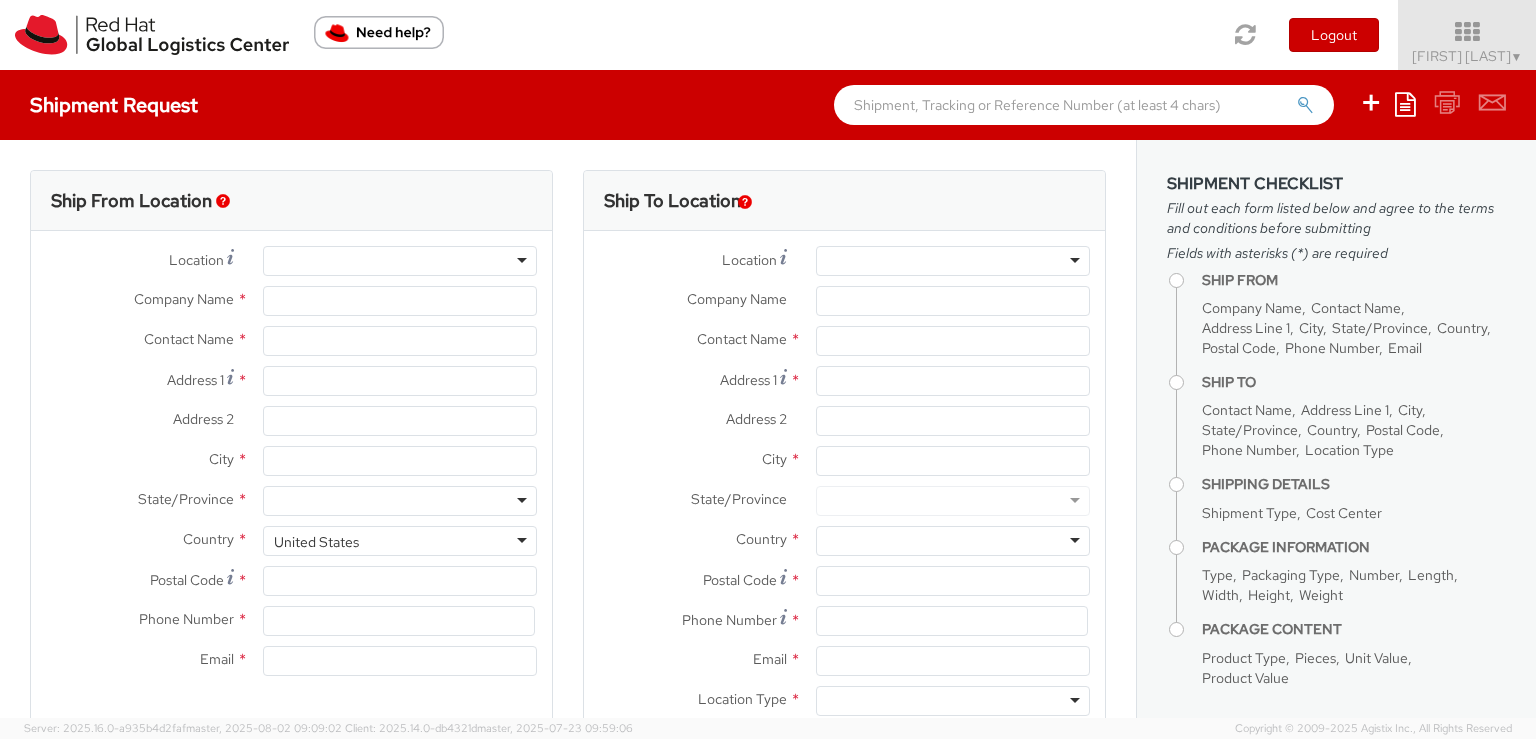 type on "Red Hat, Inc." 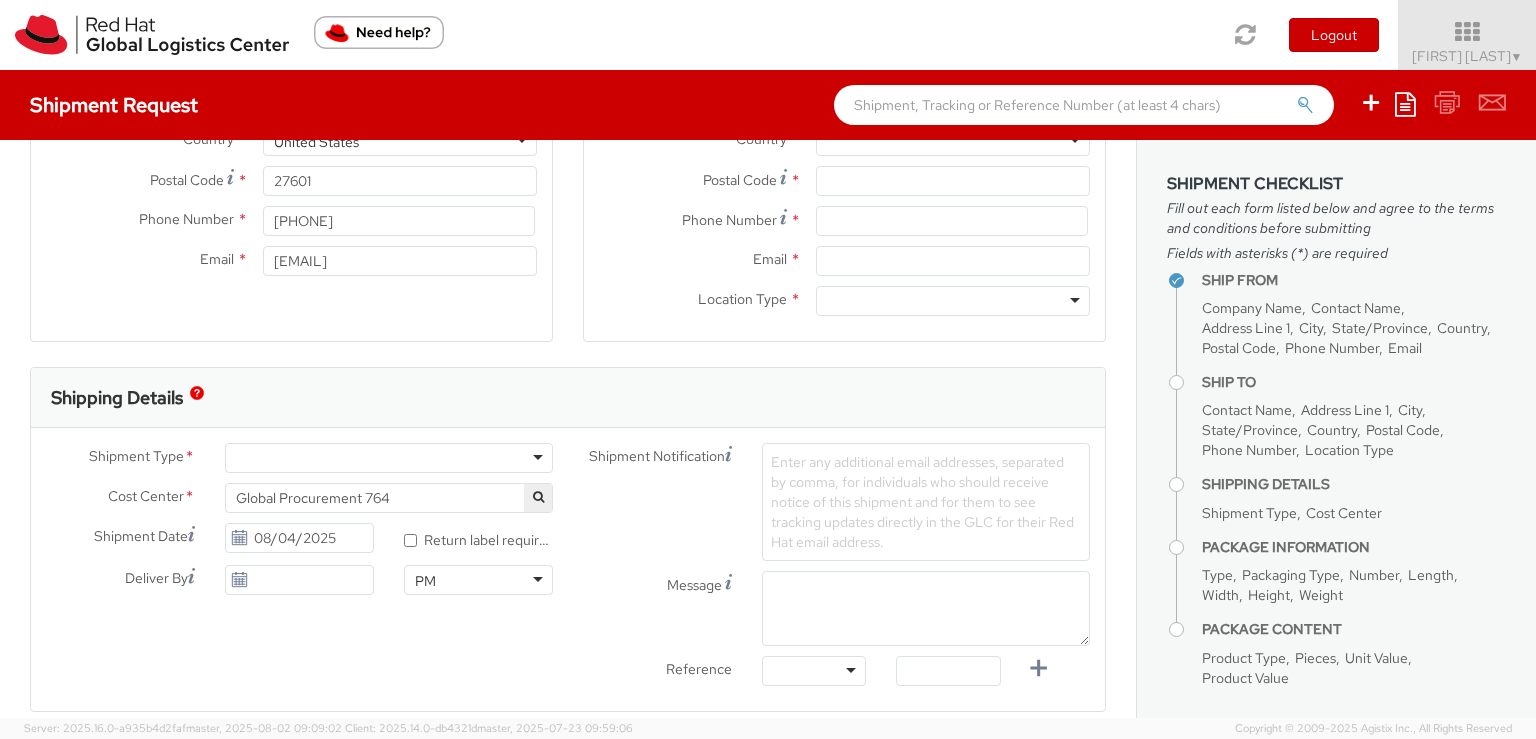 scroll, scrollTop: 500, scrollLeft: 0, axis: vertical 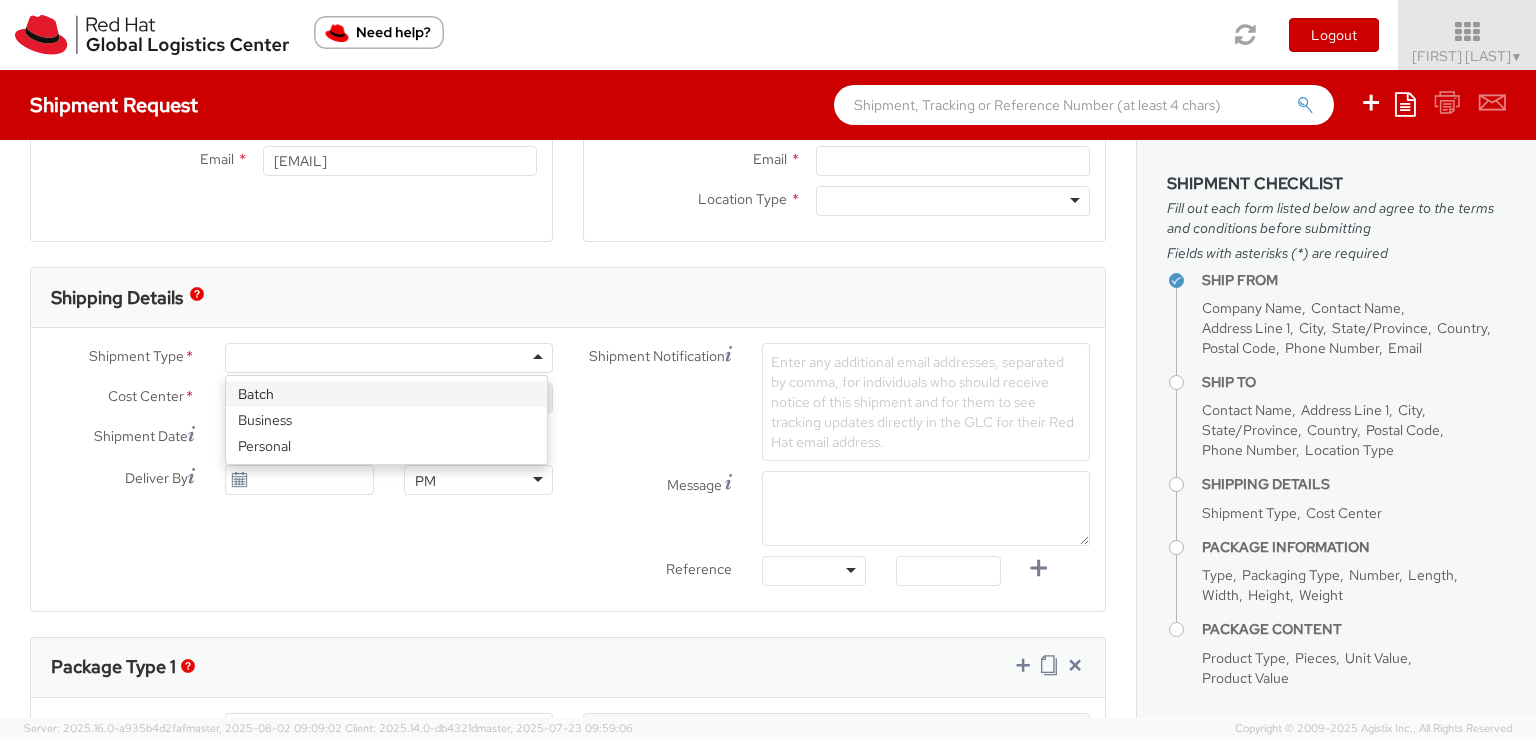 click 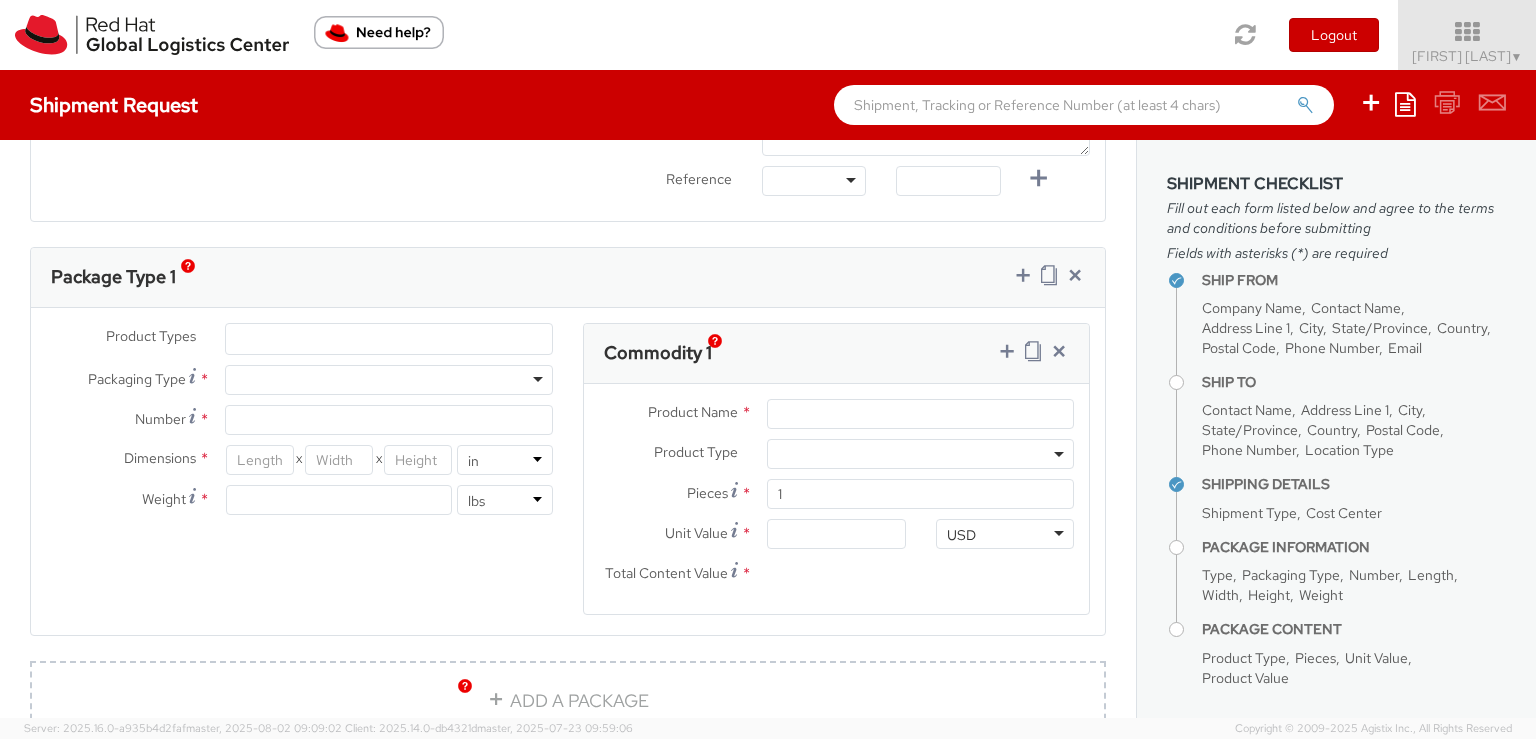 scroll, scrollTop: 900, scrollLeft: 0, axis: vertical 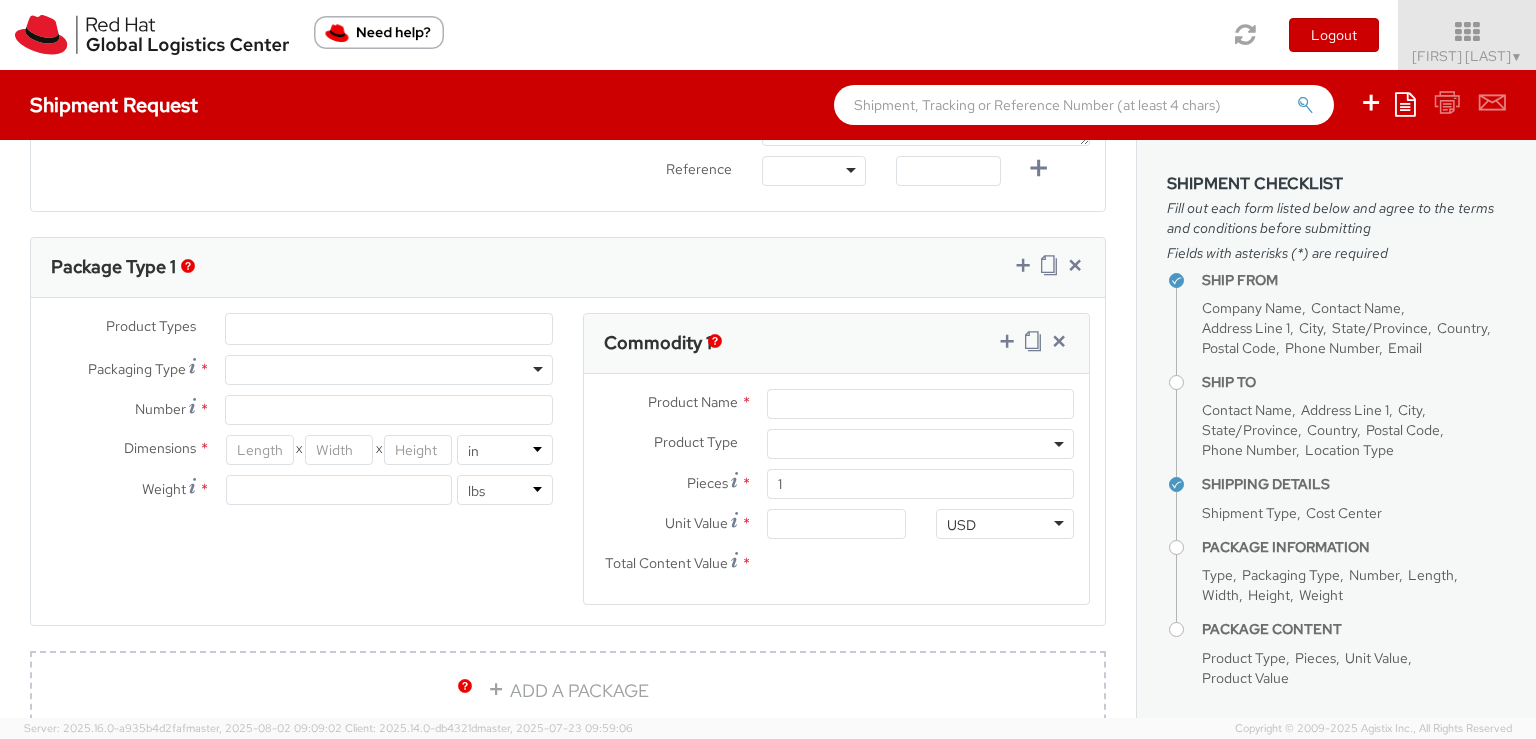click at bounding box center (389, 370) 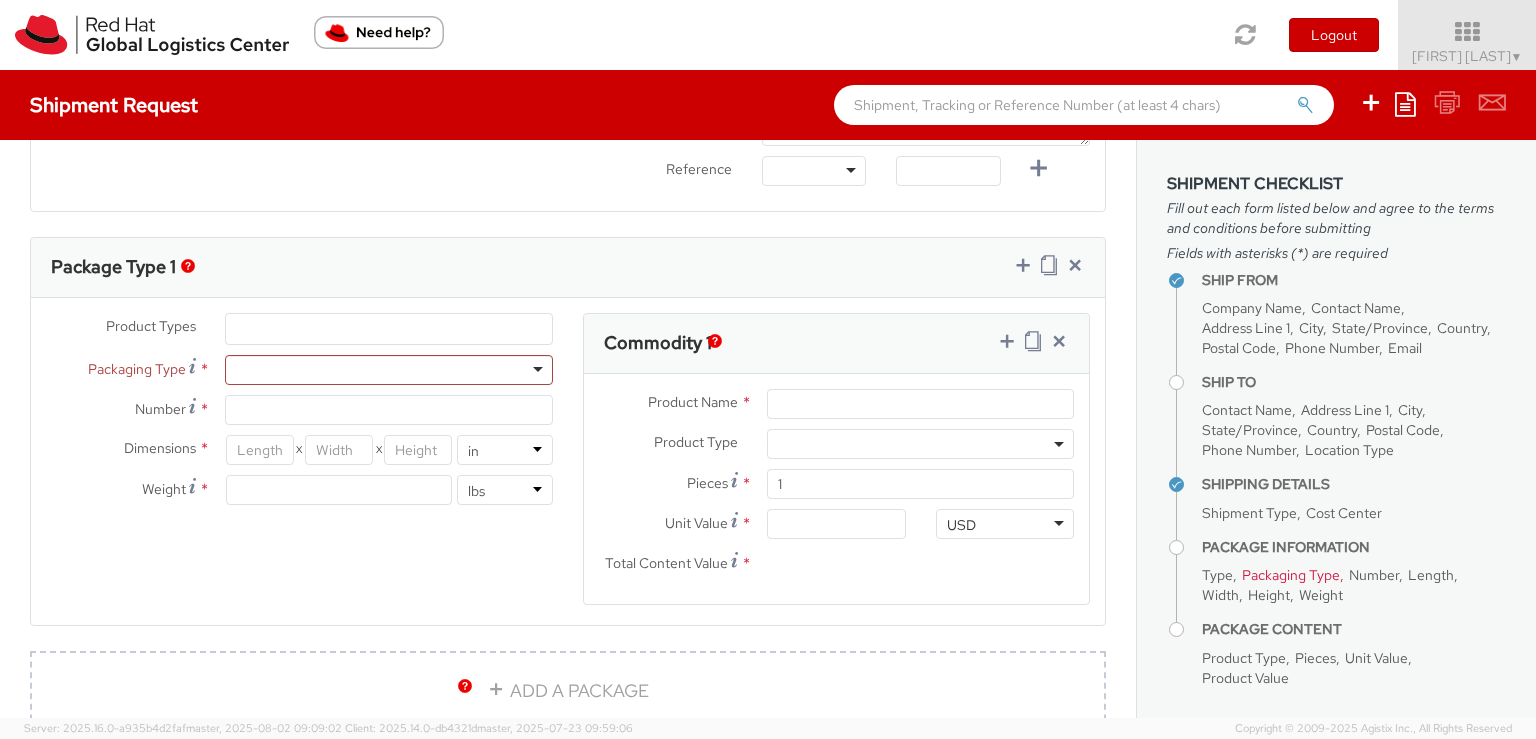 click on "Product Types        *               Documents Docking Station Laptop Monitor Other Hardware Server Telecom Equipment Other                                         Packaging Type        *             Envelope Your Packaging                                             Number        *                                                         Dimensions        *                       X X       in cm                                       Weight        *                             lbs kgs                                           Commodity 1                                         Product Name        *                                                               Product Type        *               Documents Docking Station Laptop Monitor Other Hardware Server Telecom Equipment Other                                                 Pieces        *       1                                                         Unit Value        *" at bounding box center (568, 471) 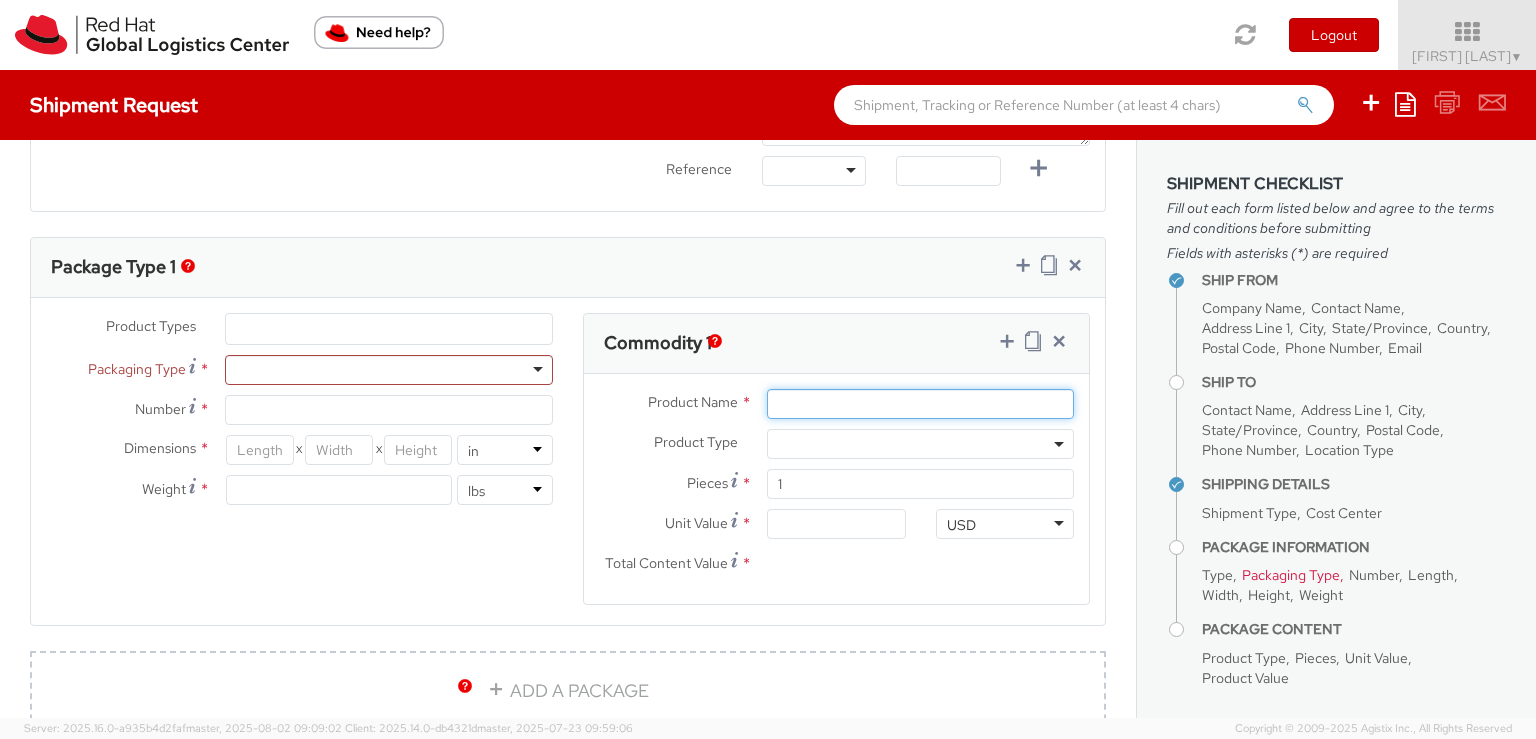 click on "Product Name        *" at bounding box center (920, 404) 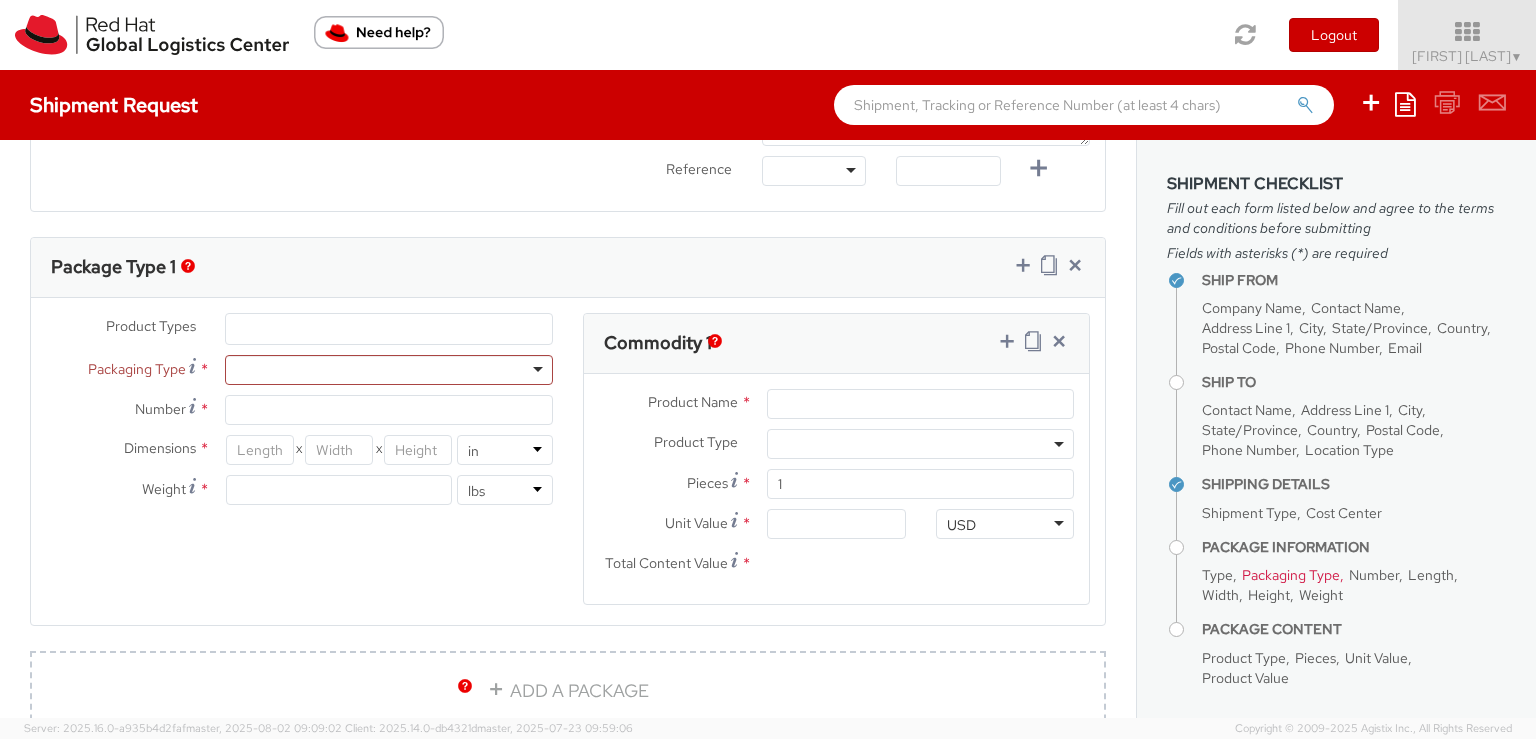 click at bounding box center [1059, 444] 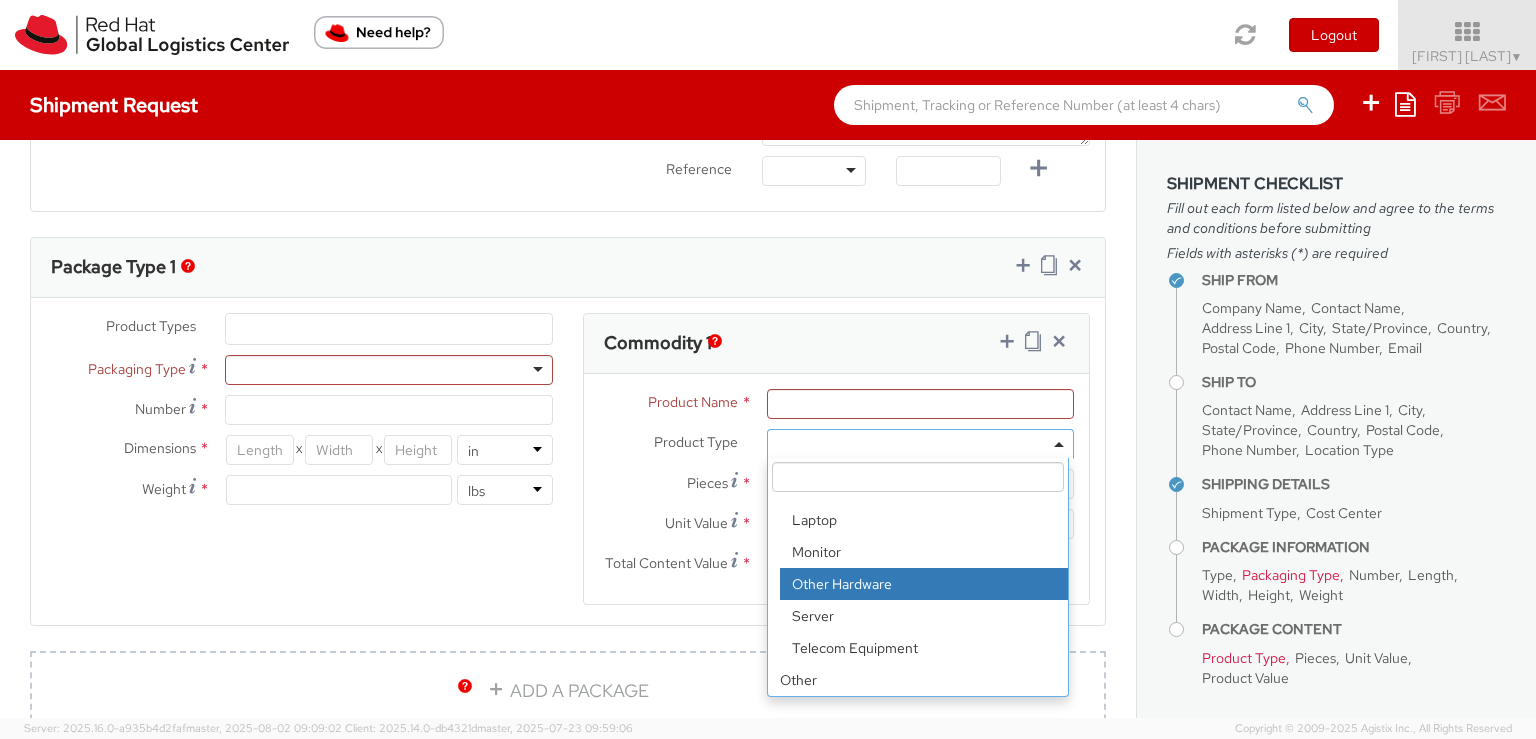 scroll, scrollTop: 0, scrollLeft: 0, axis: both 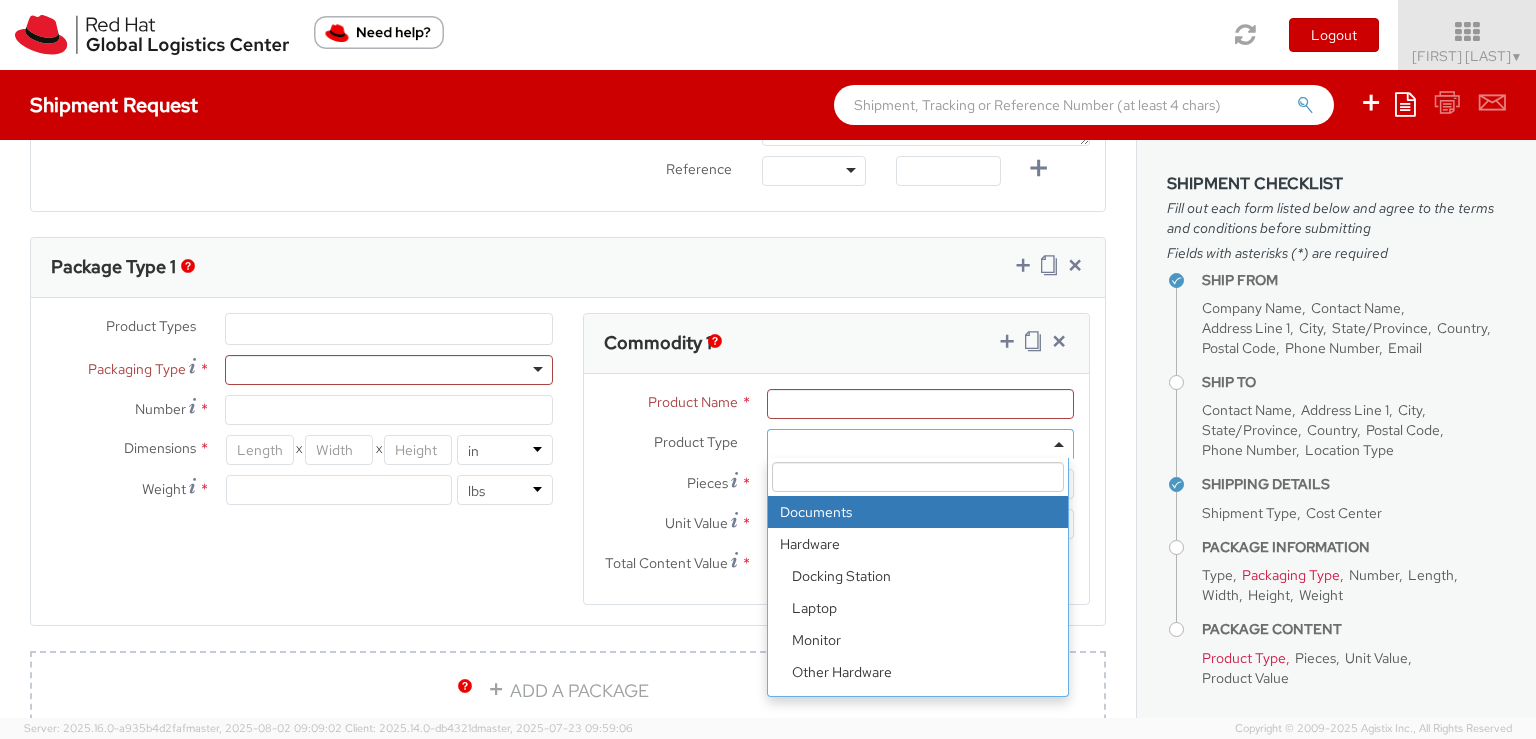 click on "Product Types        *               Documents Docking Station Laptop Monitor Other Hardware Server Telecom Equipment Other                                         Packaging Type        *             Envelope Your Packaging                                             Number        *                                                         Dimensions        *                       X X       in cm                                       Weight        *                             lbs kgs                                           Commodity 1                                         Product Name        *                                                               Product Type        *               Documents Docking Station Laptop Monitor Other Hardware Server Telecom Equipment Other Documents Hardware Docking Station Laptop Monitor Other Hardware Server Telecom Equipment Other                                                 Pieces        *       1" at bounding box center [568, 471] 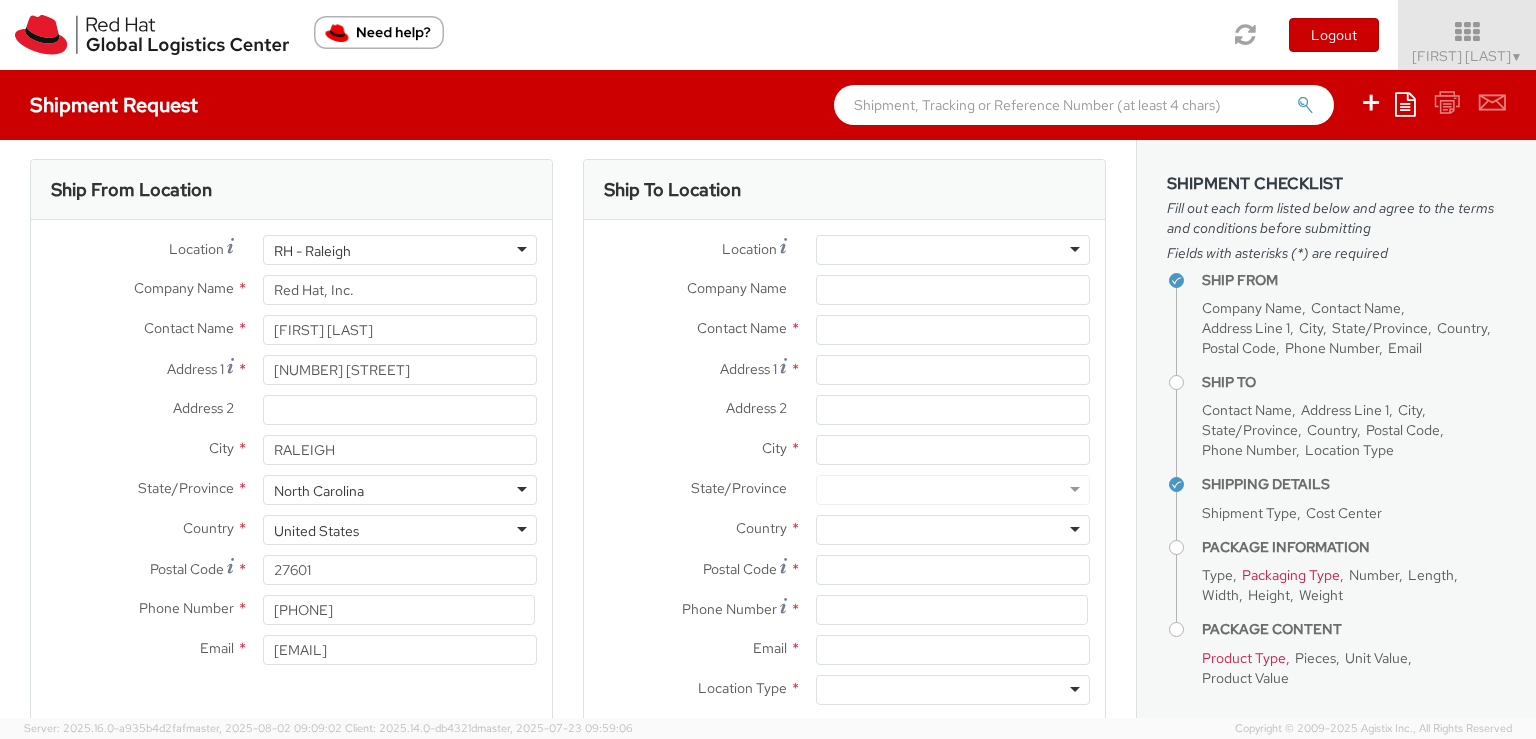 scroll, scrollTop: 0, scrollLeft: 0, axis: both 